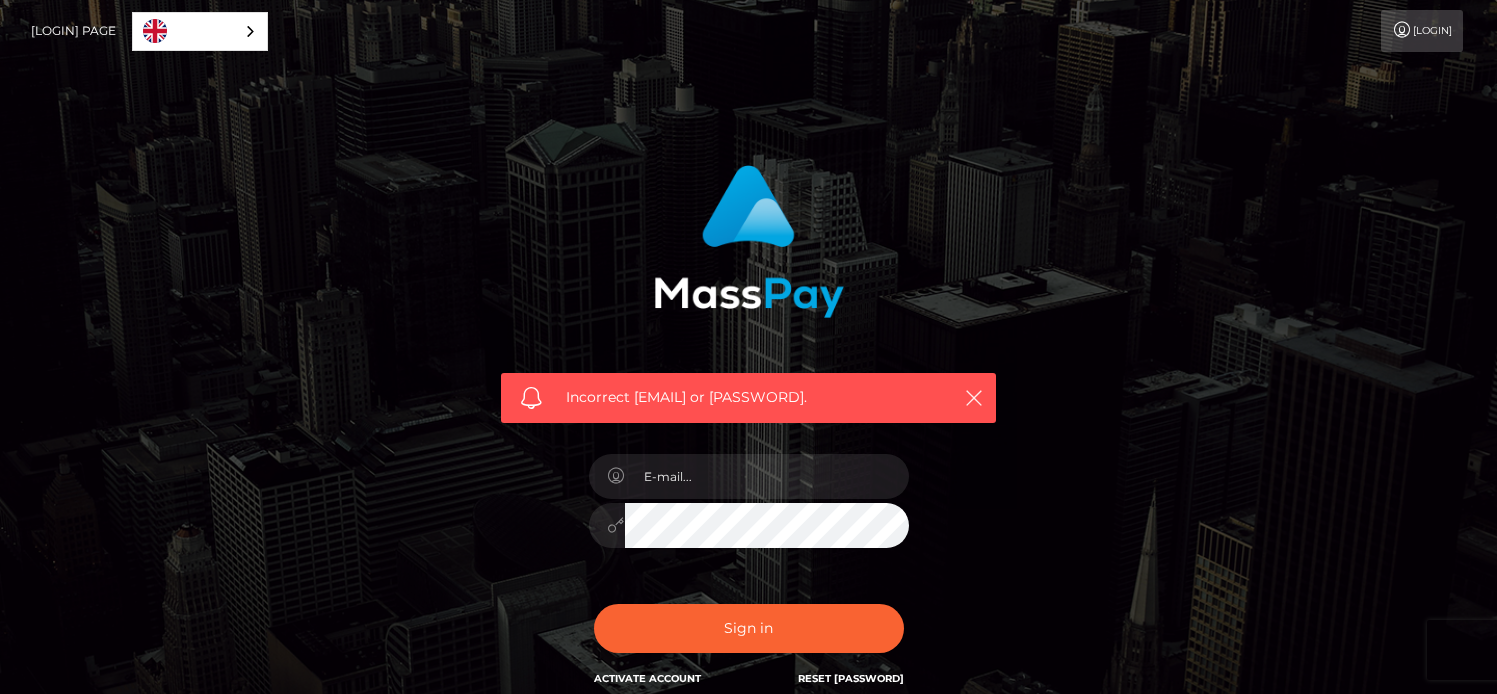 scroll, scrollTop: 0, scrollLeft: 0, axis: both 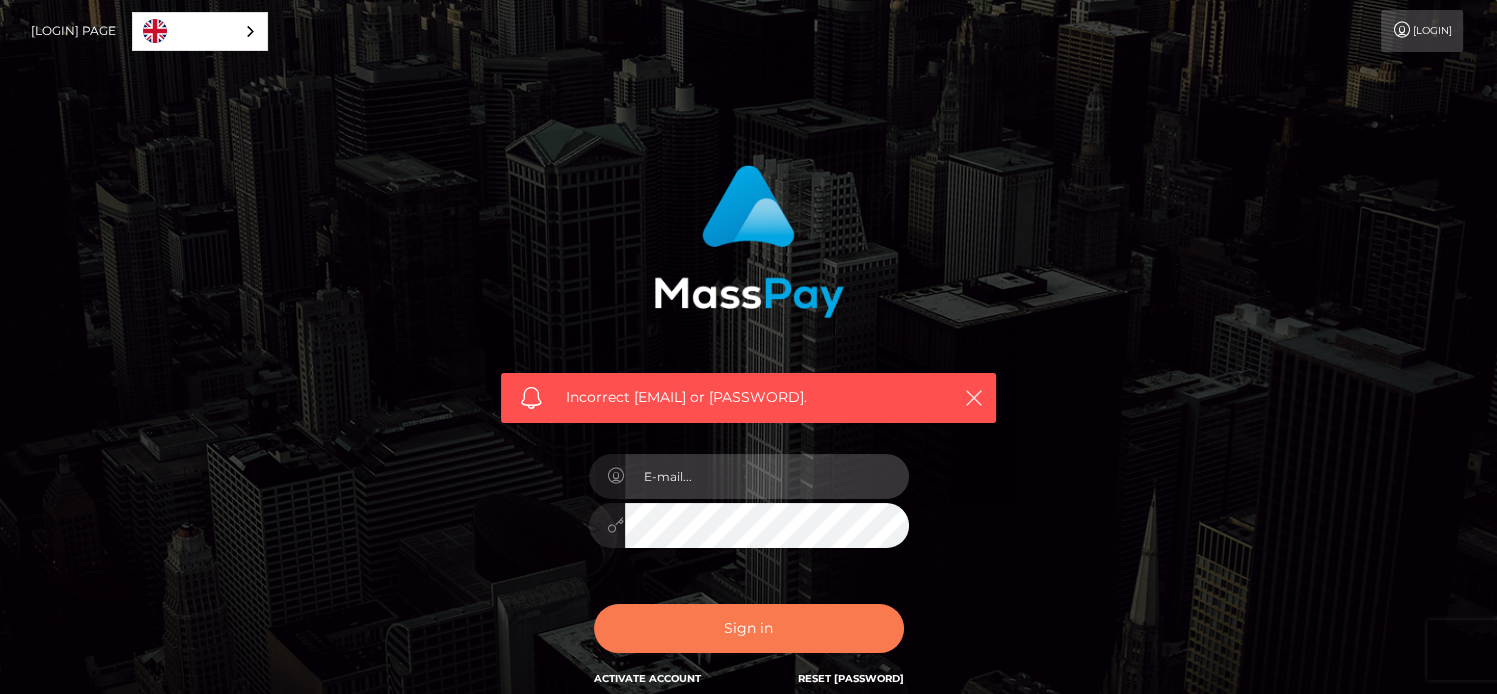 type on "julianaamandaprado@gmail.com" 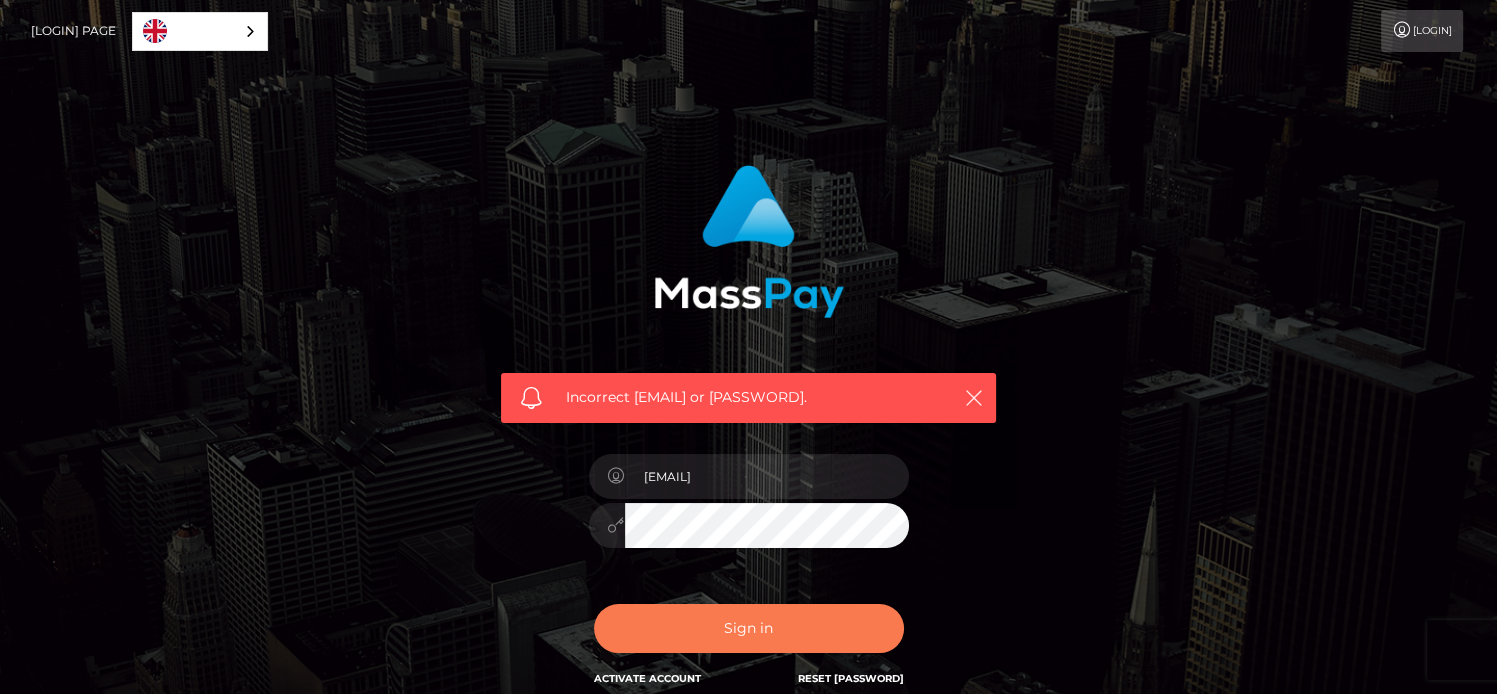 click on "Sign in" at bounding box center (749, 628) 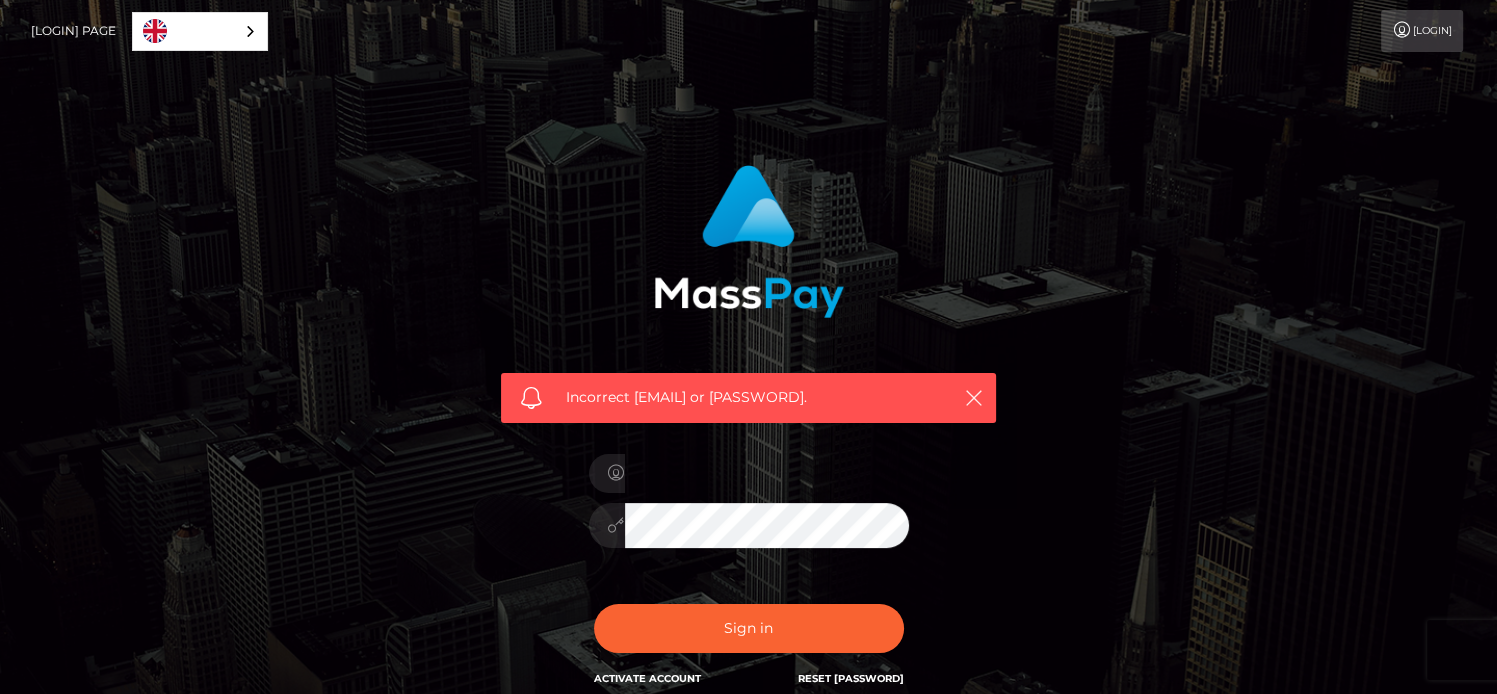 click on "anVsaWFuYWFtYW5kYXByYWRvQGdtYWlsLmNvbQ==" at bounding box center (749, 473) 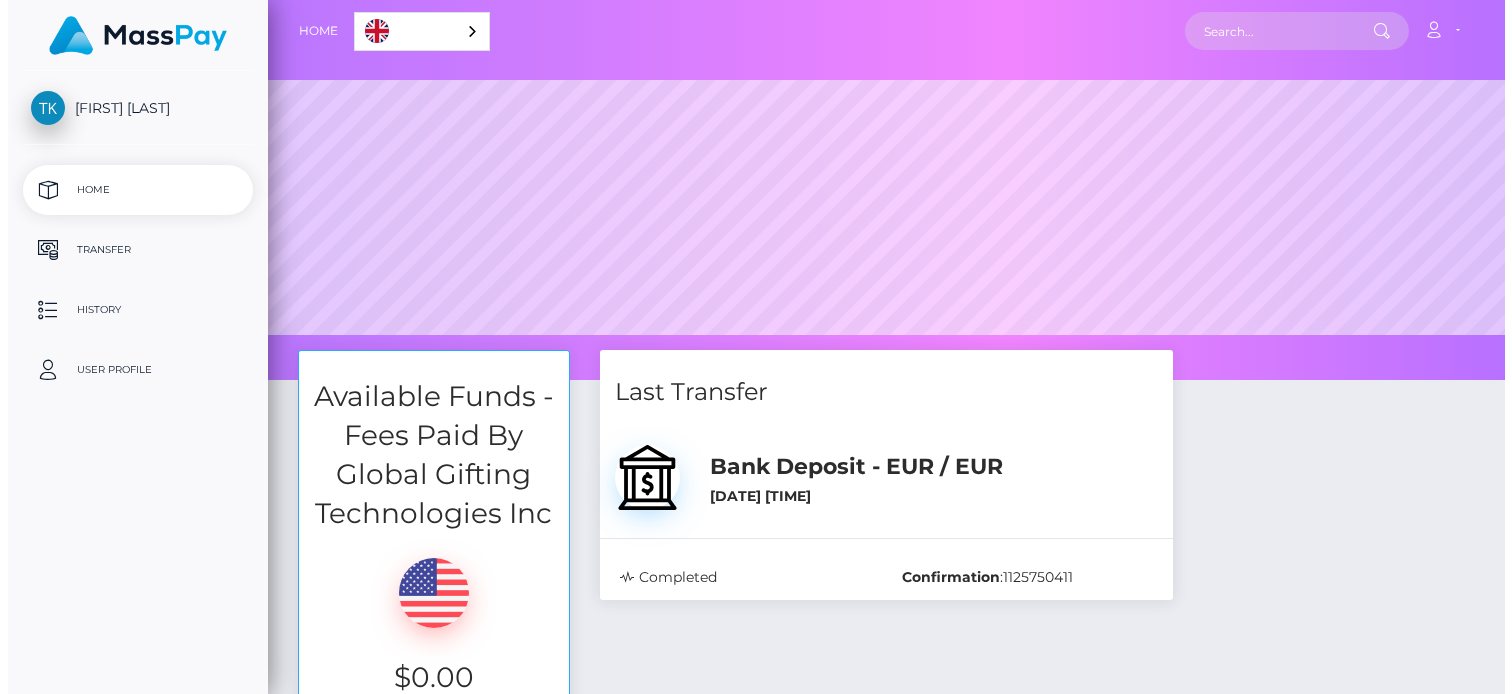 scroll, scrollTop: 0, scrollLeft: 0, axis: both 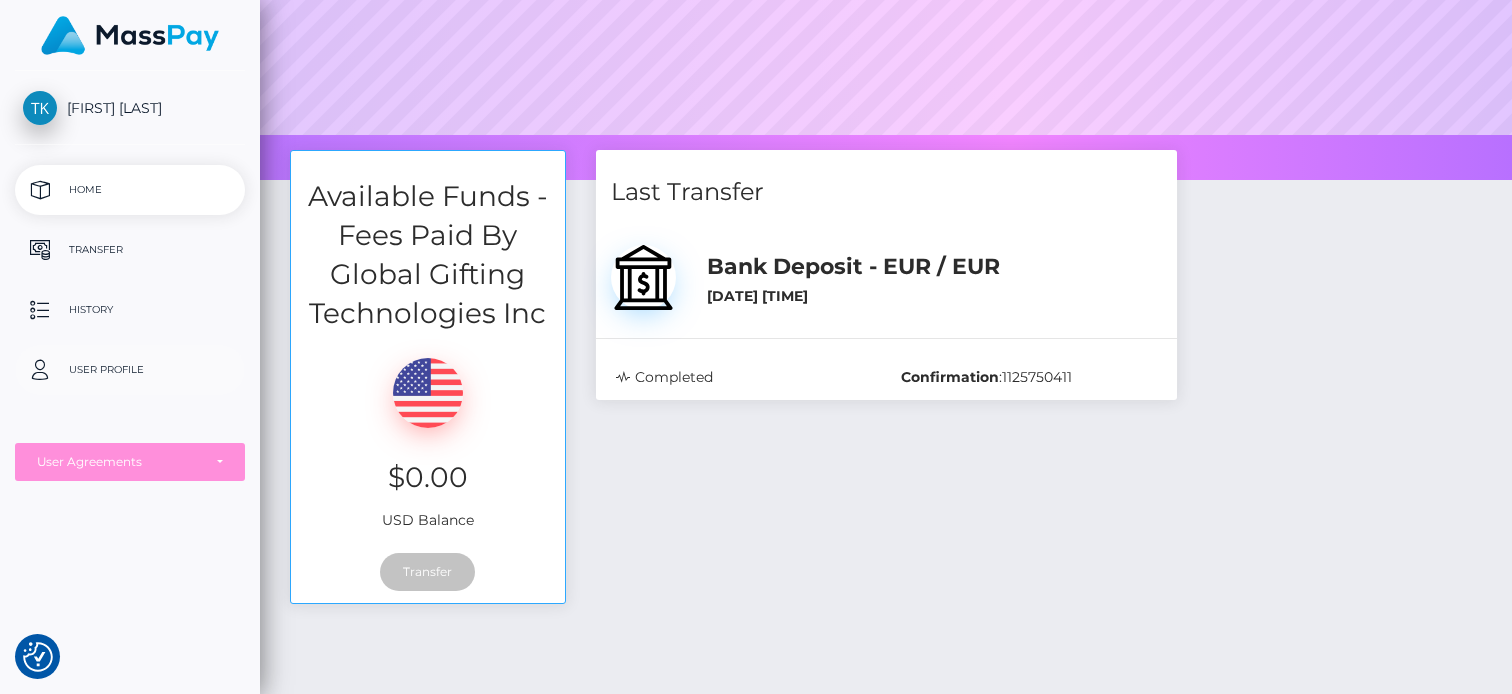 click on "User Profile" at bounding box center (130, 370) 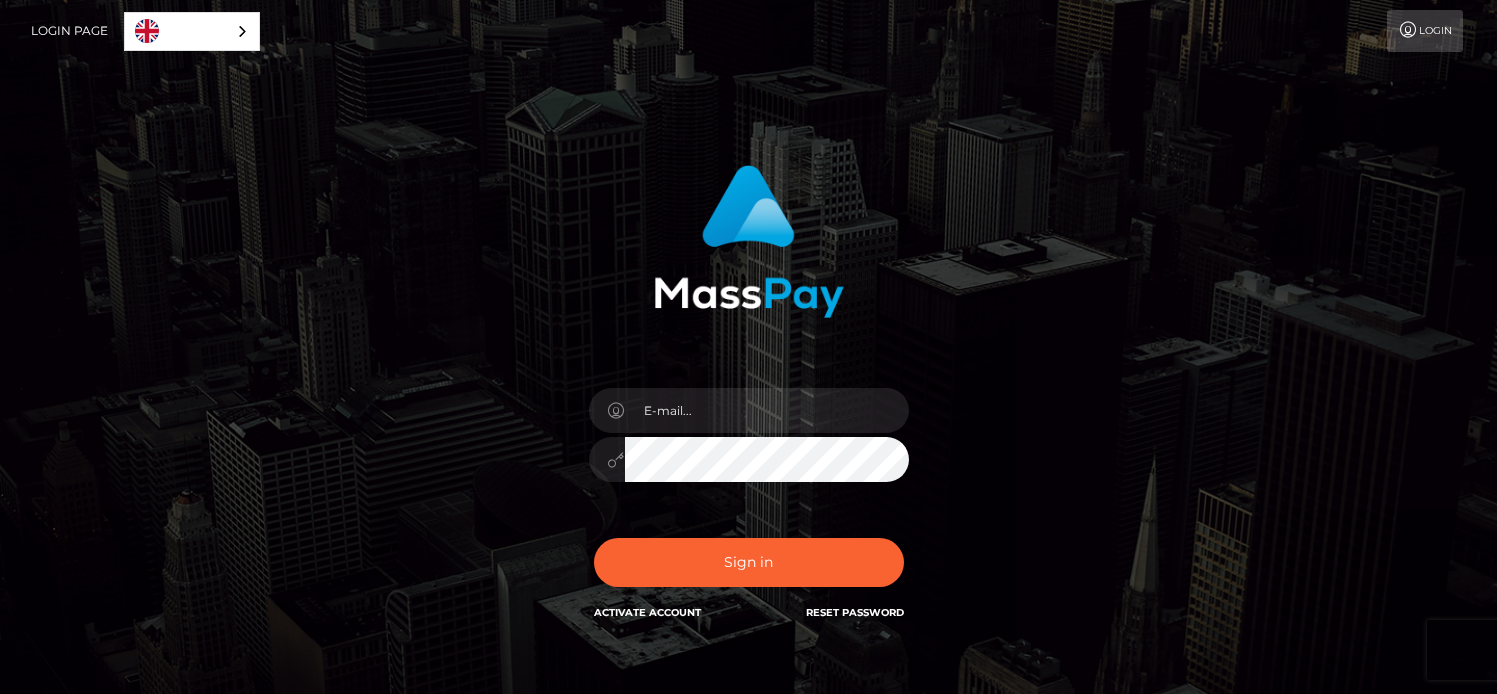 scroll, scrollTop: 0, scrollLeft: 0, axis: both 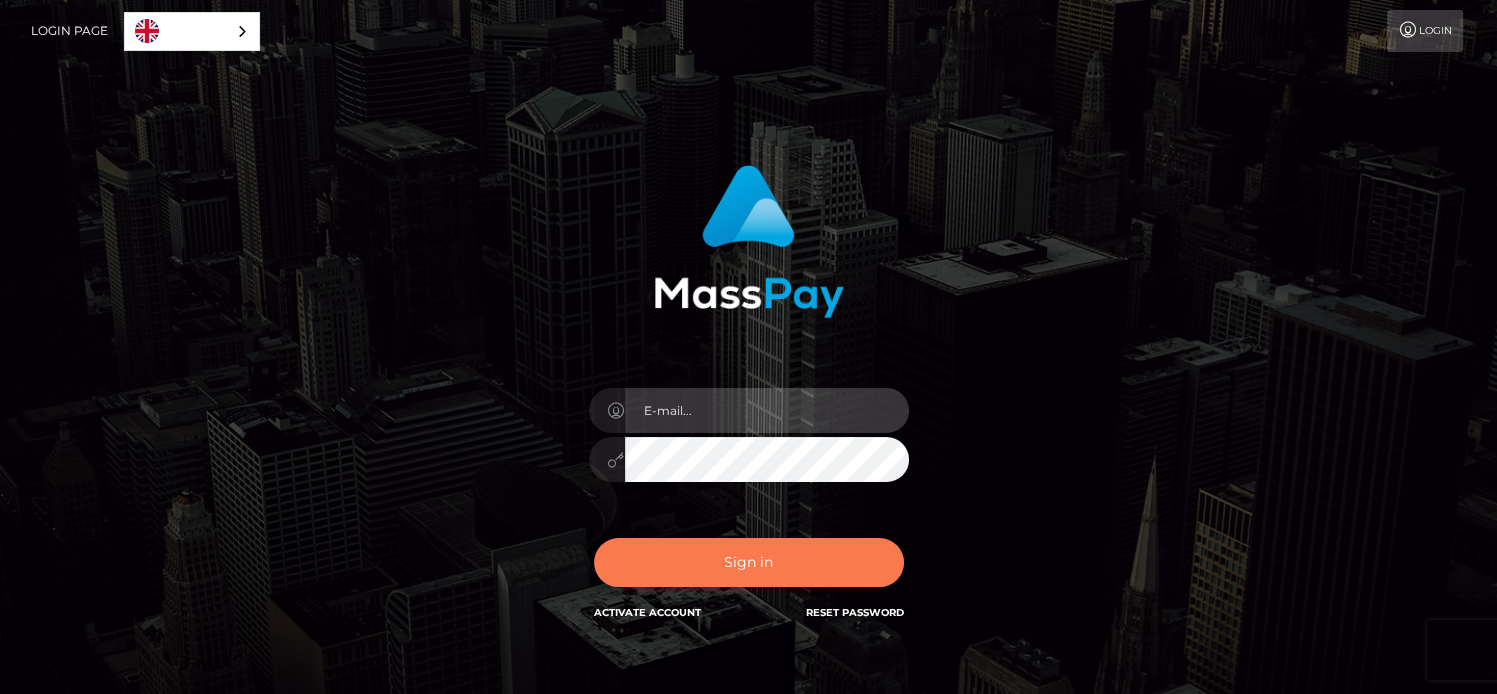 type on "julianaamandaprado@gmail.com" 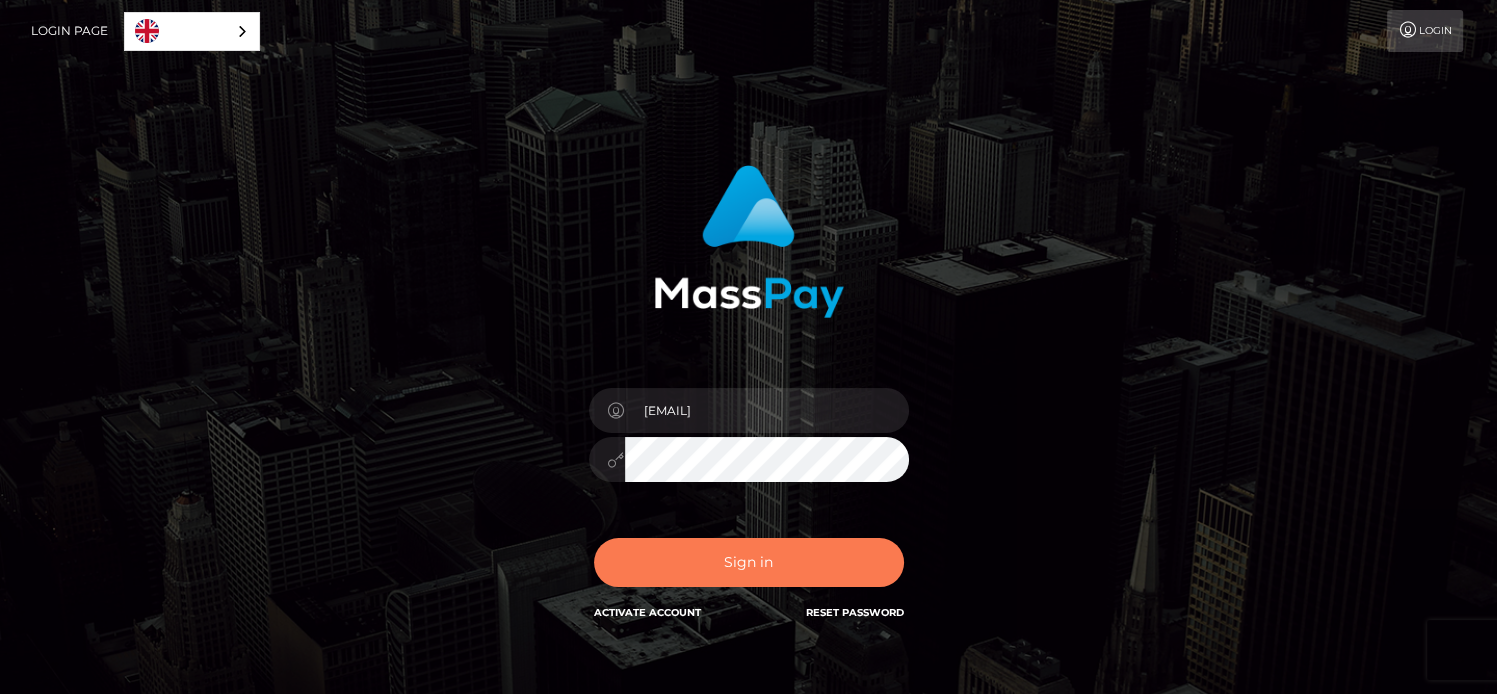 click on "Sign in" at bounding box center [749, 562] 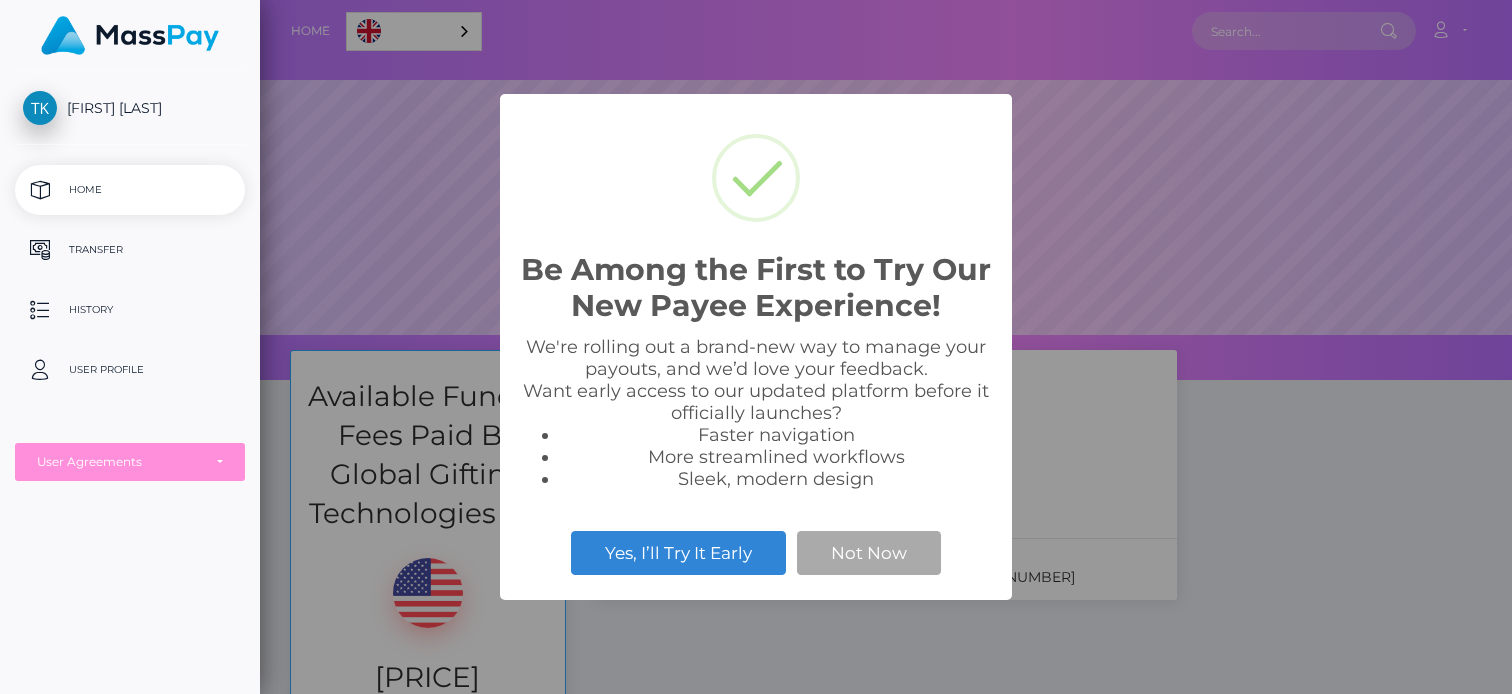scroll, scrollTop: 0, scrollLeft: 0, axis: both 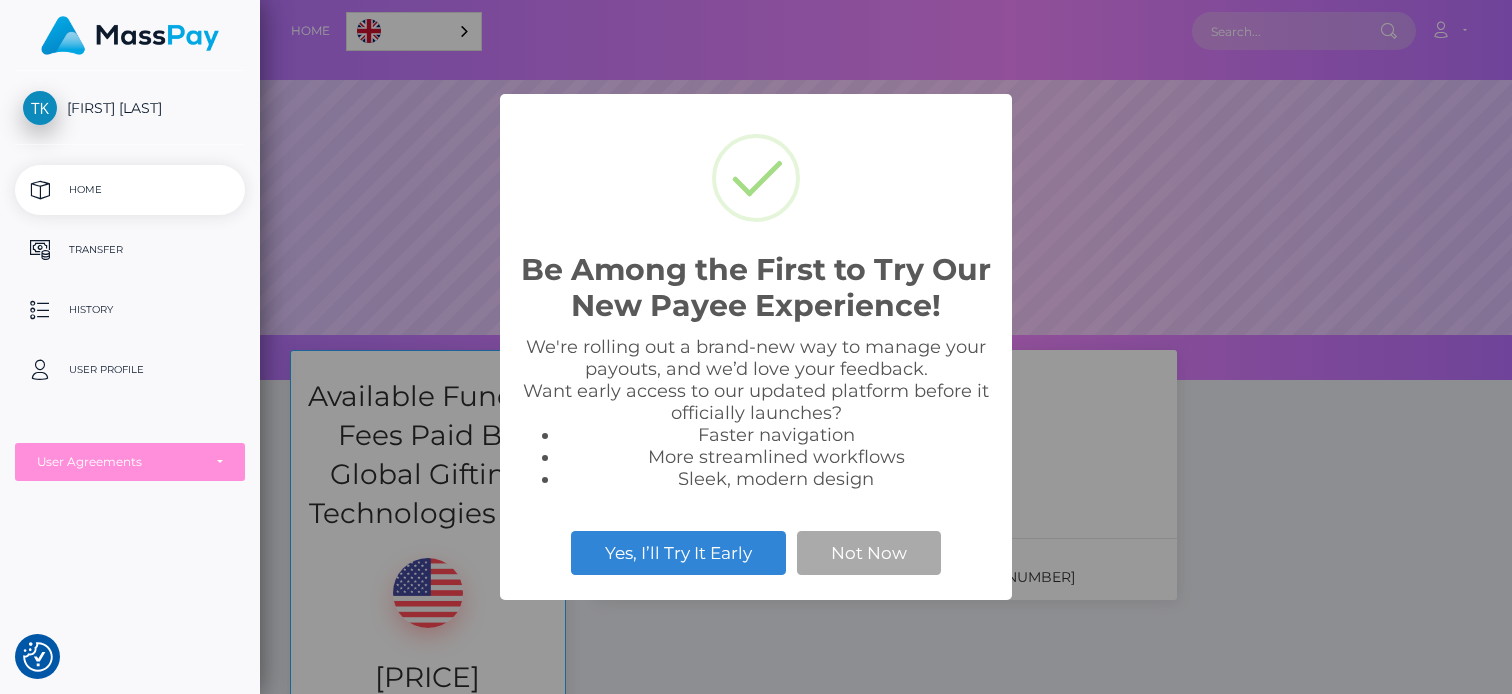 click on "Be Among the First to Try Our New Payee Experience! × We're rolling out a brand-new way to manage your payouts, and we’d love your feedback. Want early access to our updated platform before it officially launches? Faster navigation More streamlined workflows Sleek, modern design Yes, I’ll Try It Early Not Now" at bounding box center (756, 347) 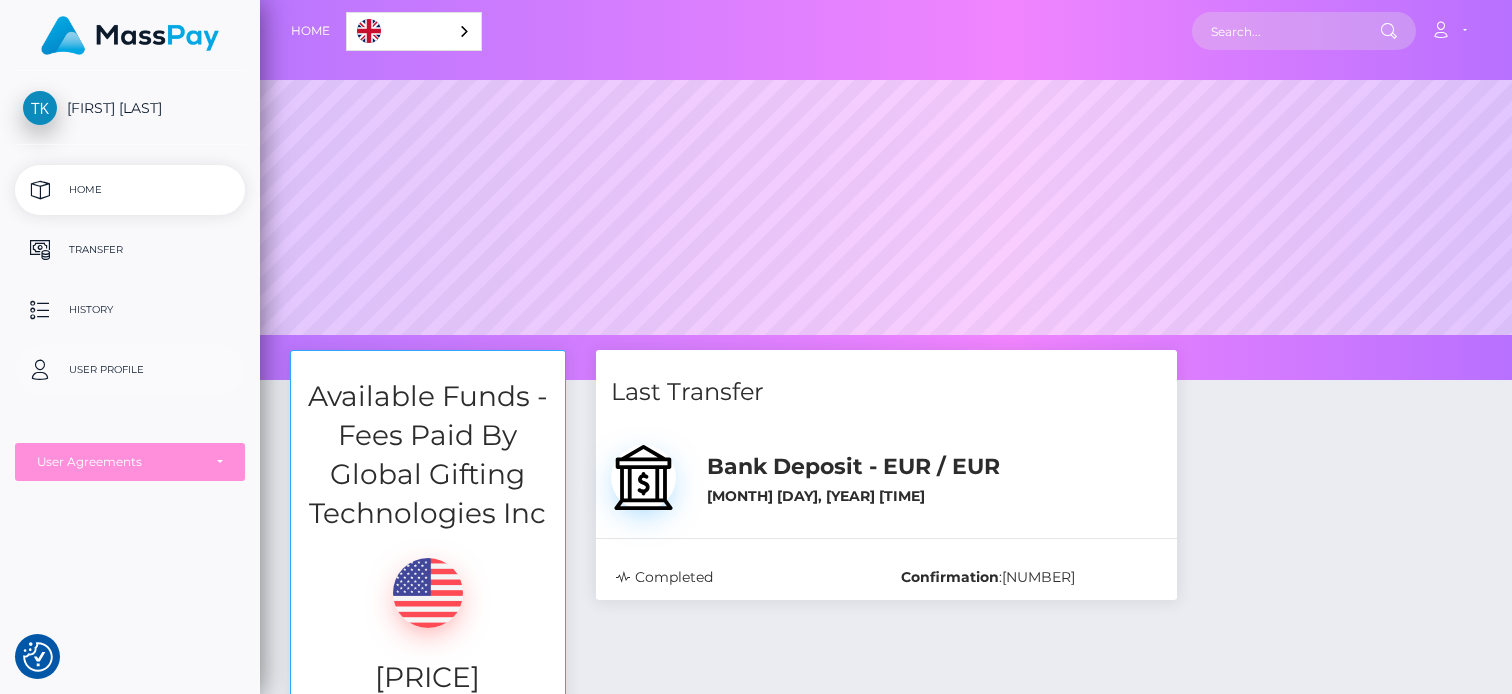 click on "User Profile" at bounding box center [130, 370] 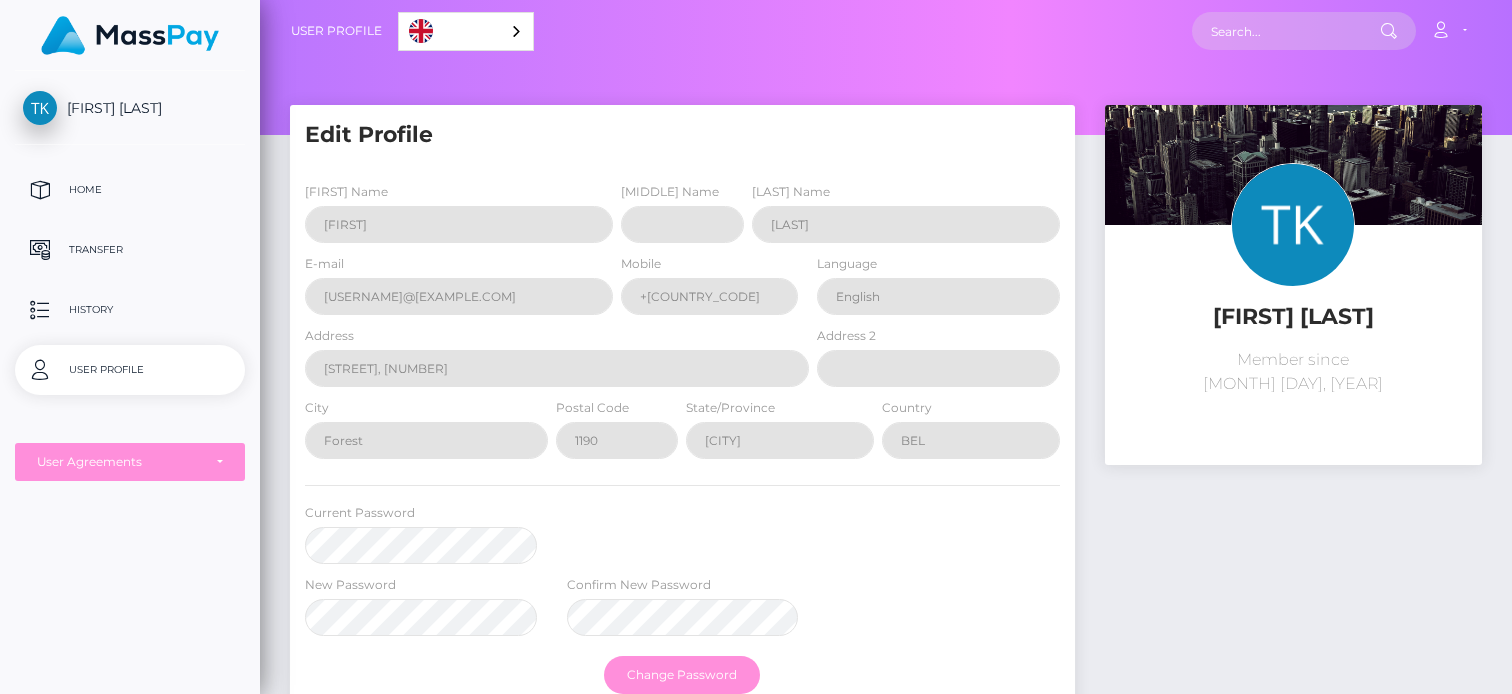 scroll, scrollTop: 0, scrollLeft: 0, axis: both 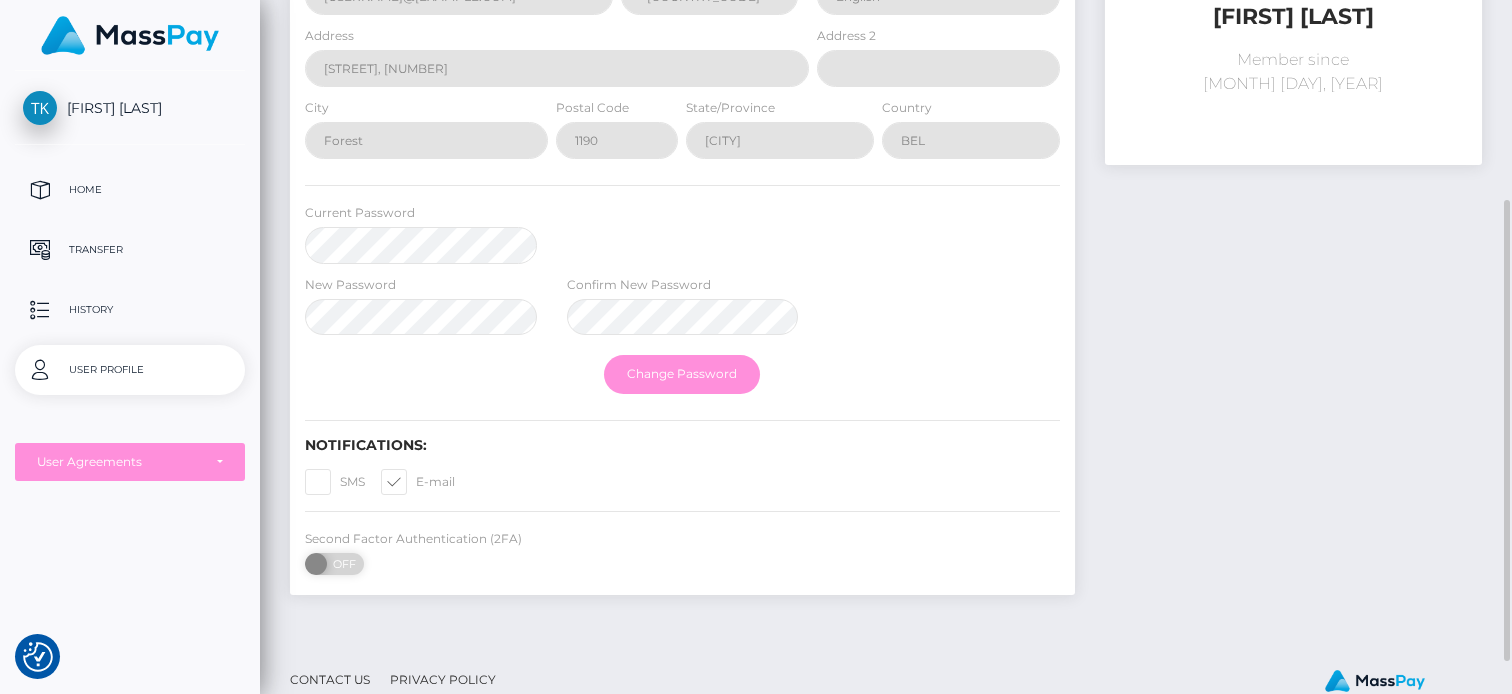 click on "Current Password" at bounding box center [682, 238] 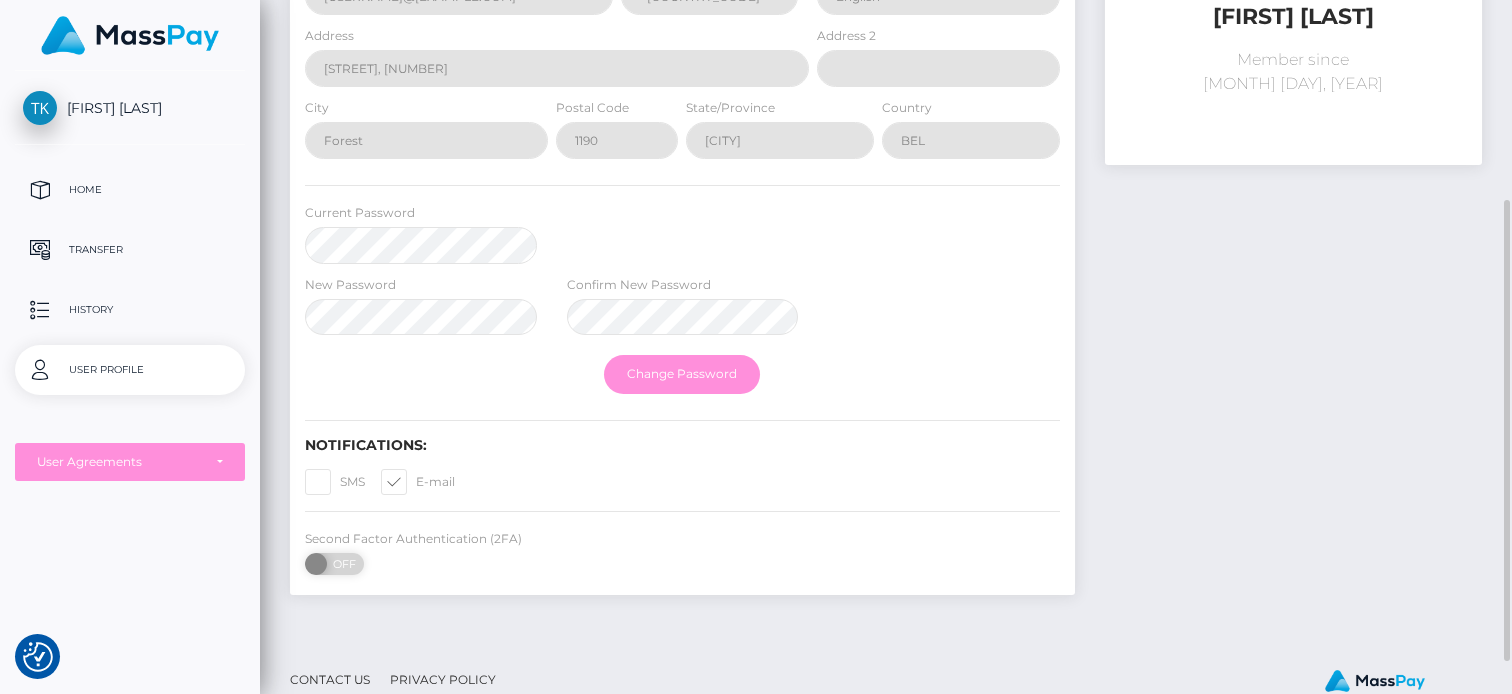 scroll, scrollTop: 349, scrollLeft: 0, axis: vertical 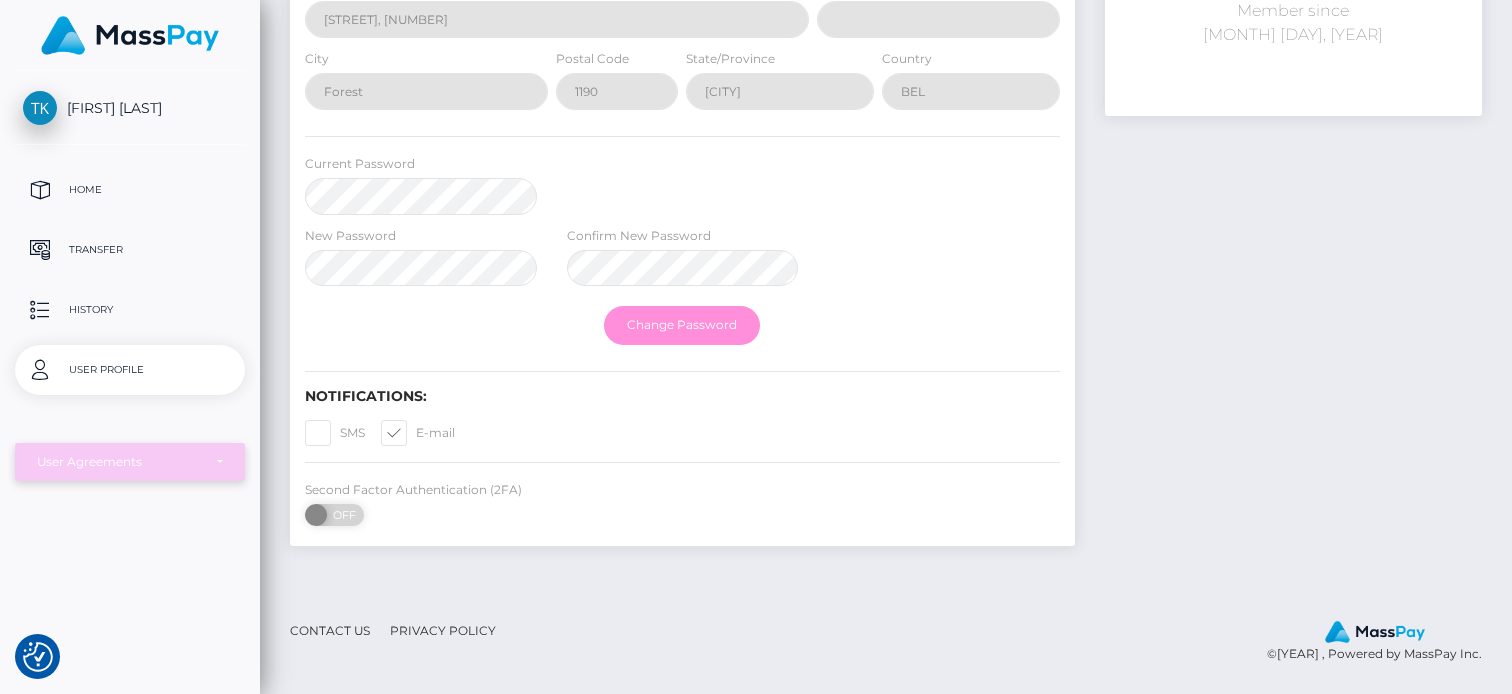 click on "User Agreements" at bounding box center [130, 462] 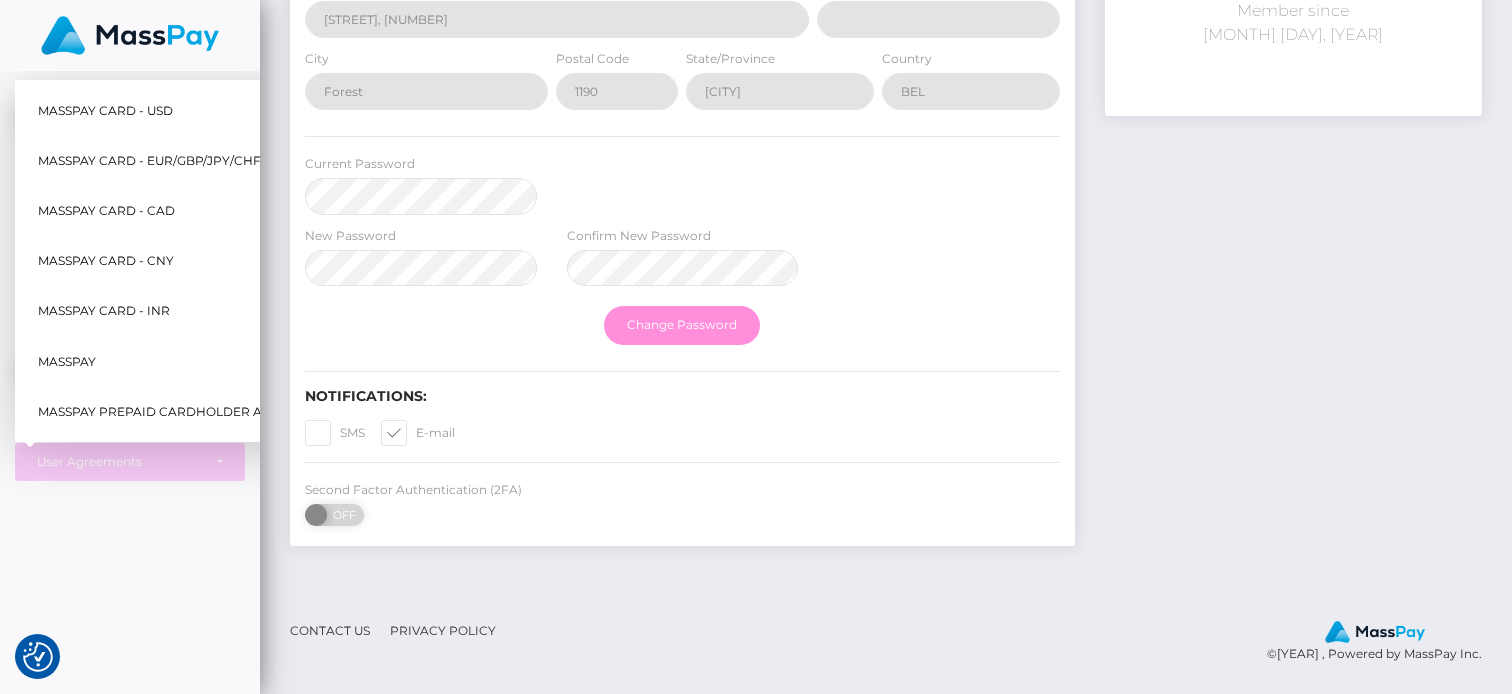 scroll, scrollTop: 0, scrollLeft: 15, axis: horizontal 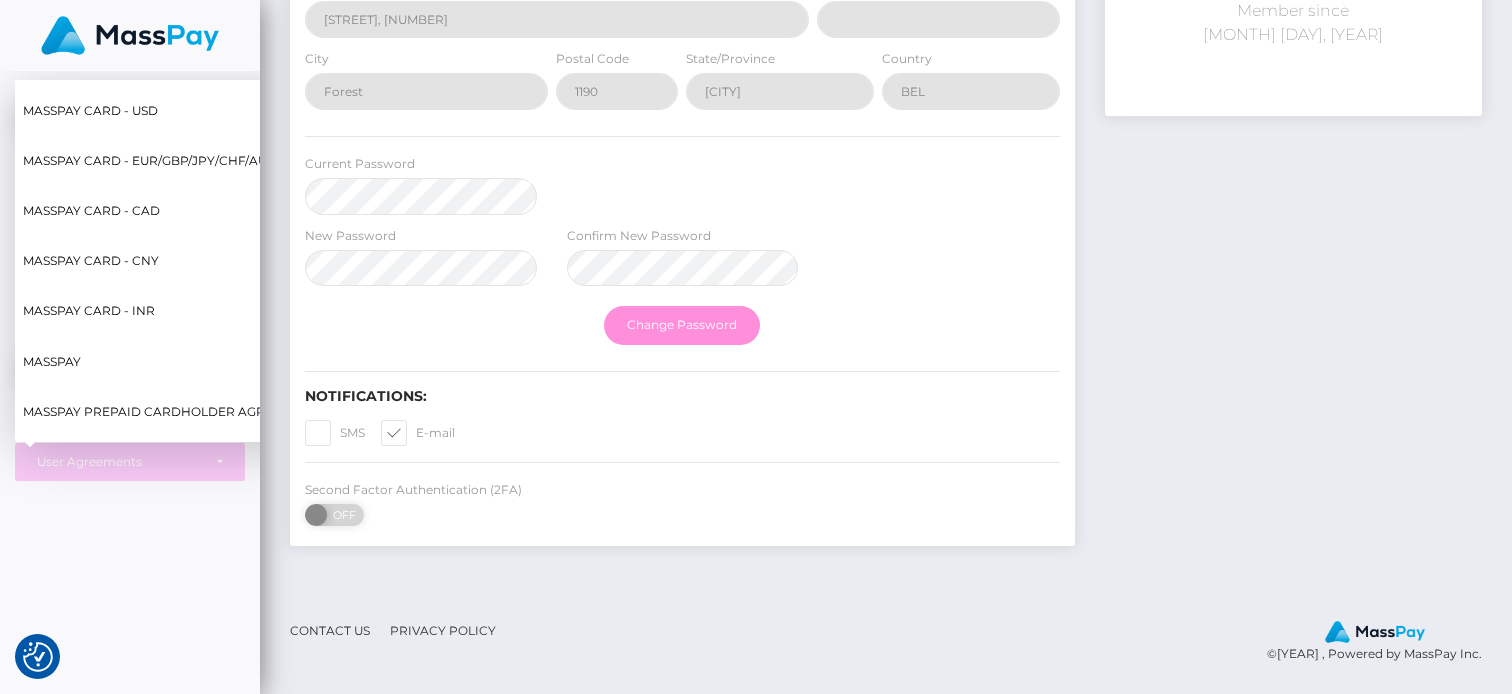 click on "TRUDY  KALUNGA
Home
Transfer
History
User Profile
MassPay Card - USD
MassPay" at bounding box center [130, 380] 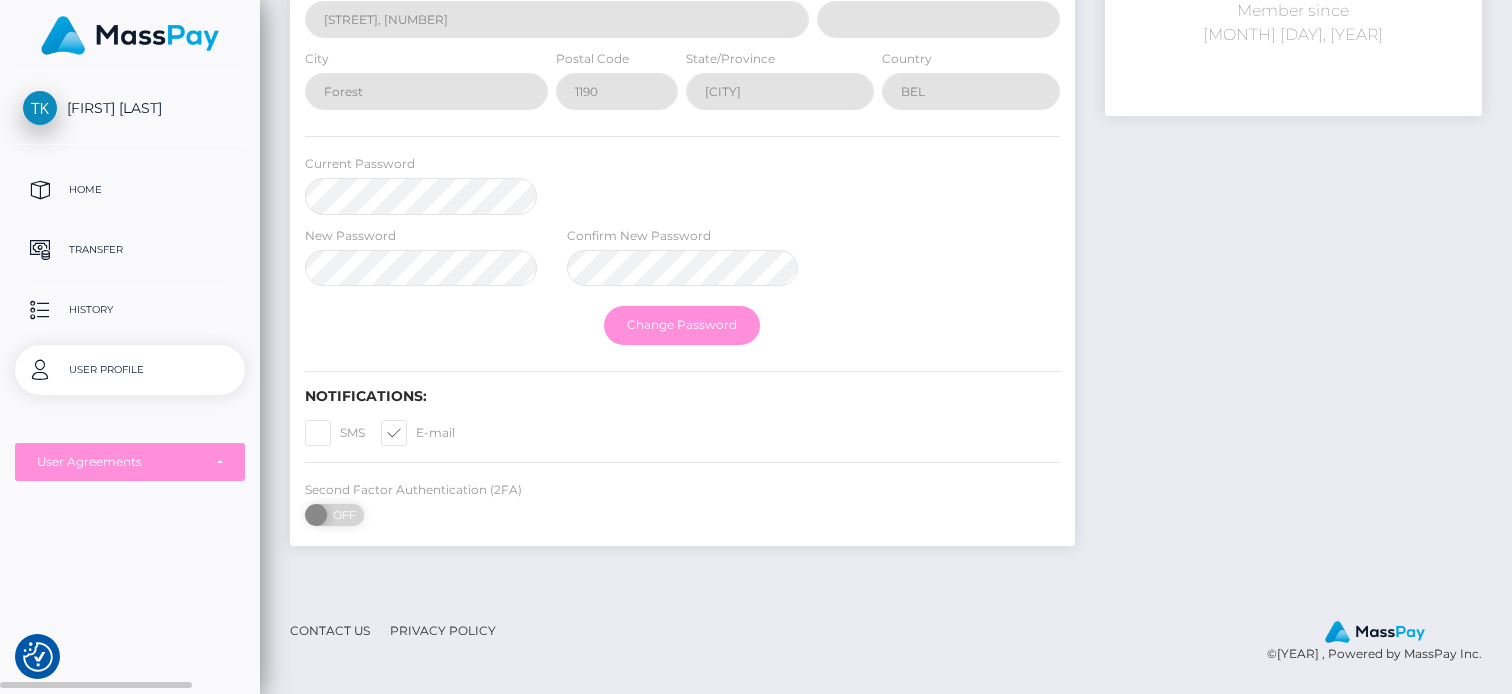 click on "History" at bounding box center (130, 310) 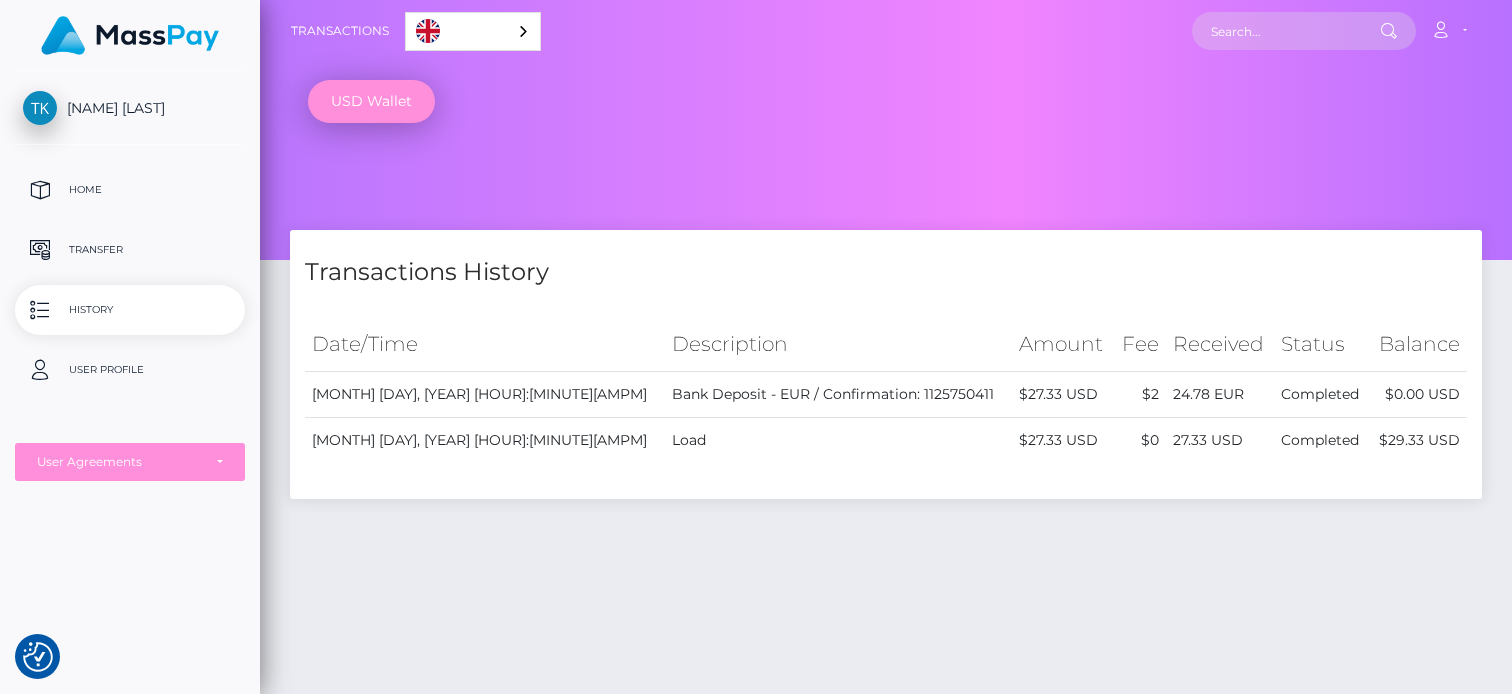 scroll, scrollTop: 0, scrollLeft: 0, axis: both 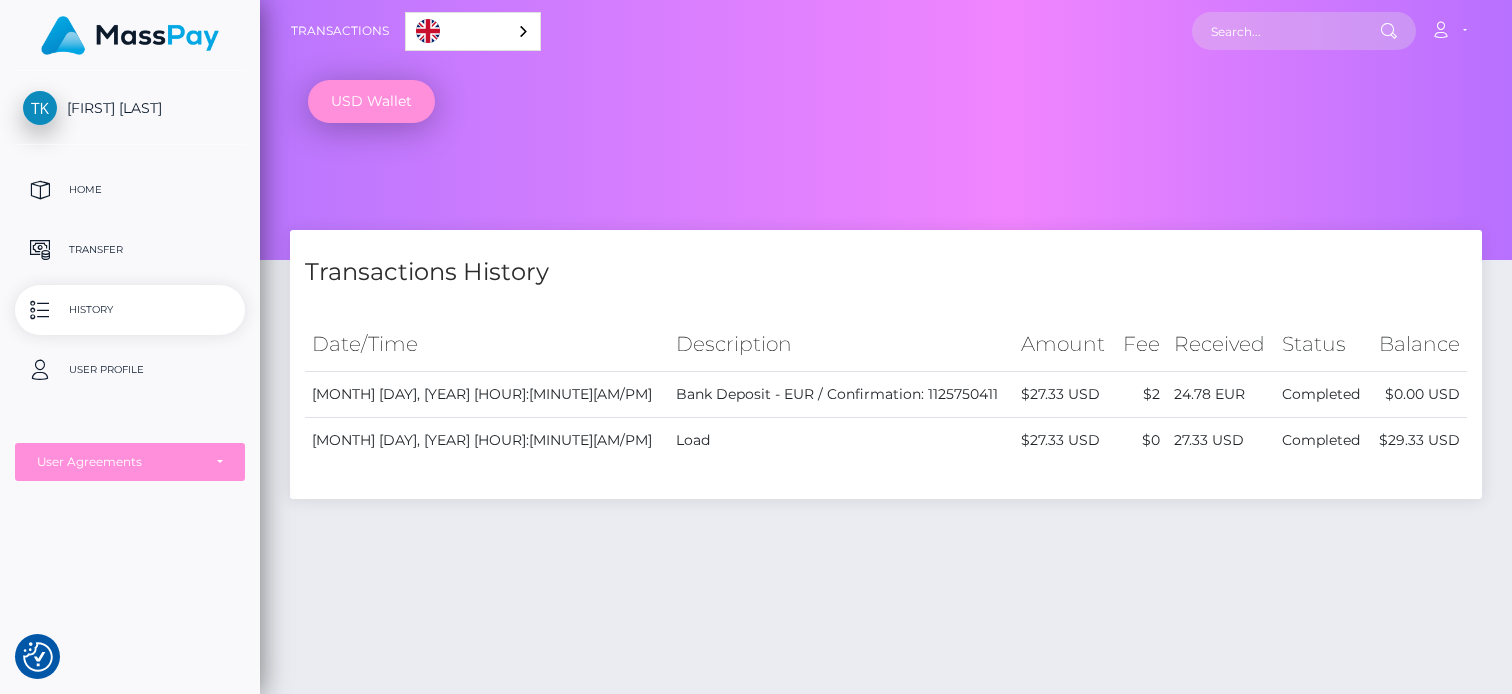 click on "USD Wallet" at bounding box center (371, 101) 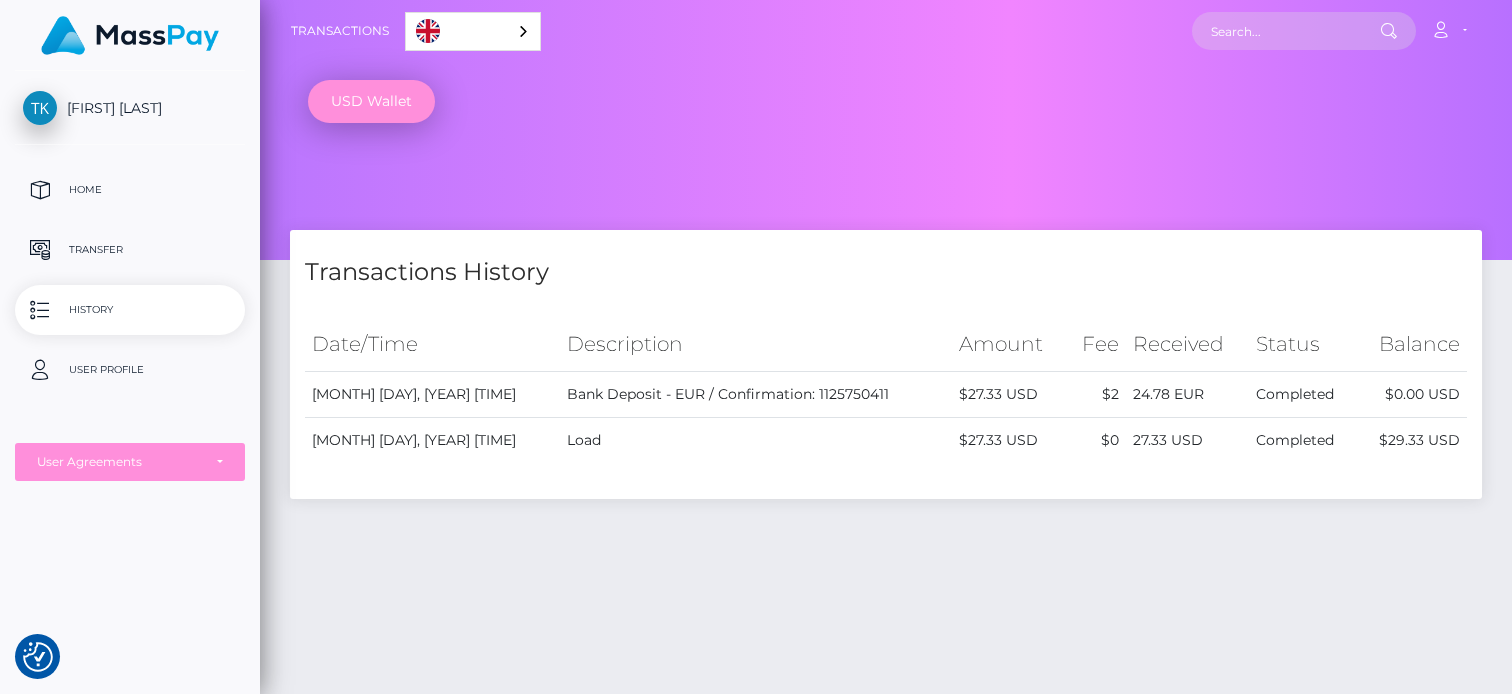 scroll, scrollTop: 0, scrollLeft: 0, axis: both 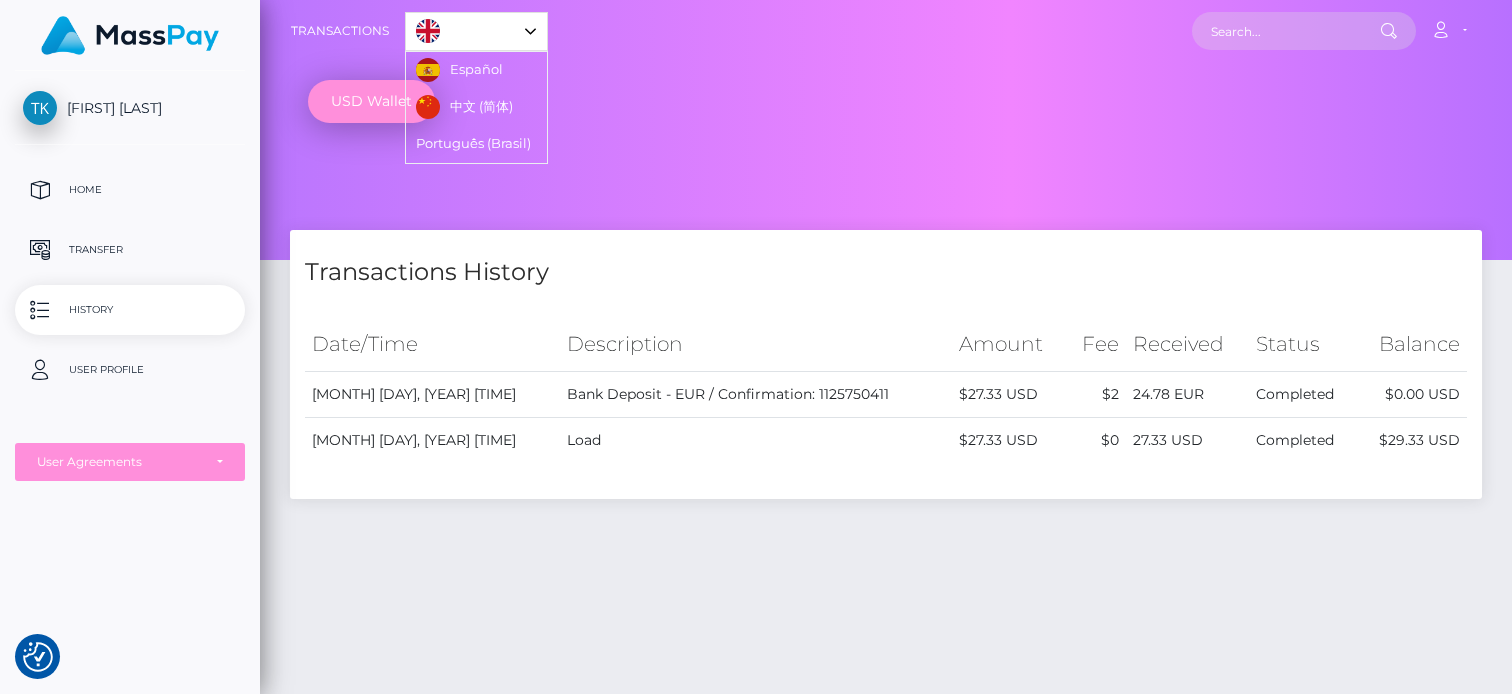 click on "English" at bounding box center (476, 31) 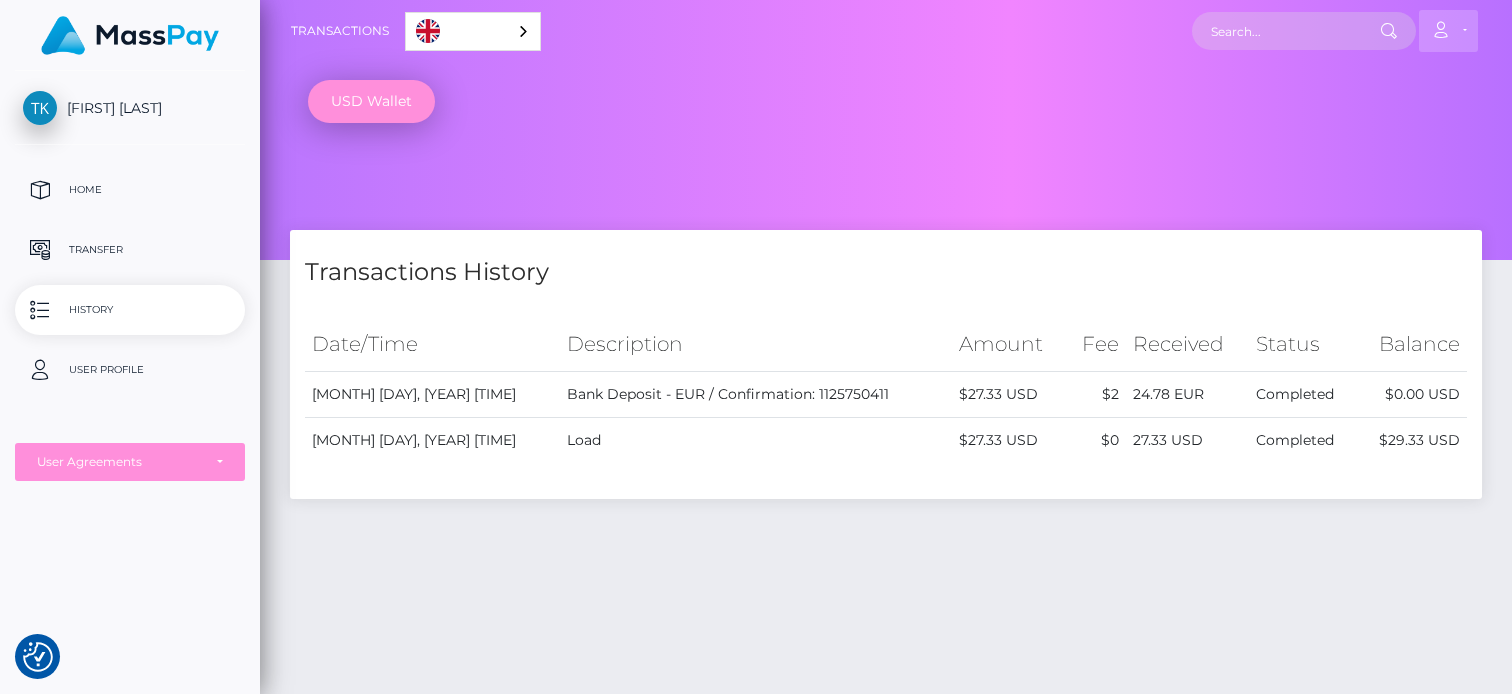 click on "Account" at bounding box center [1448, 31] 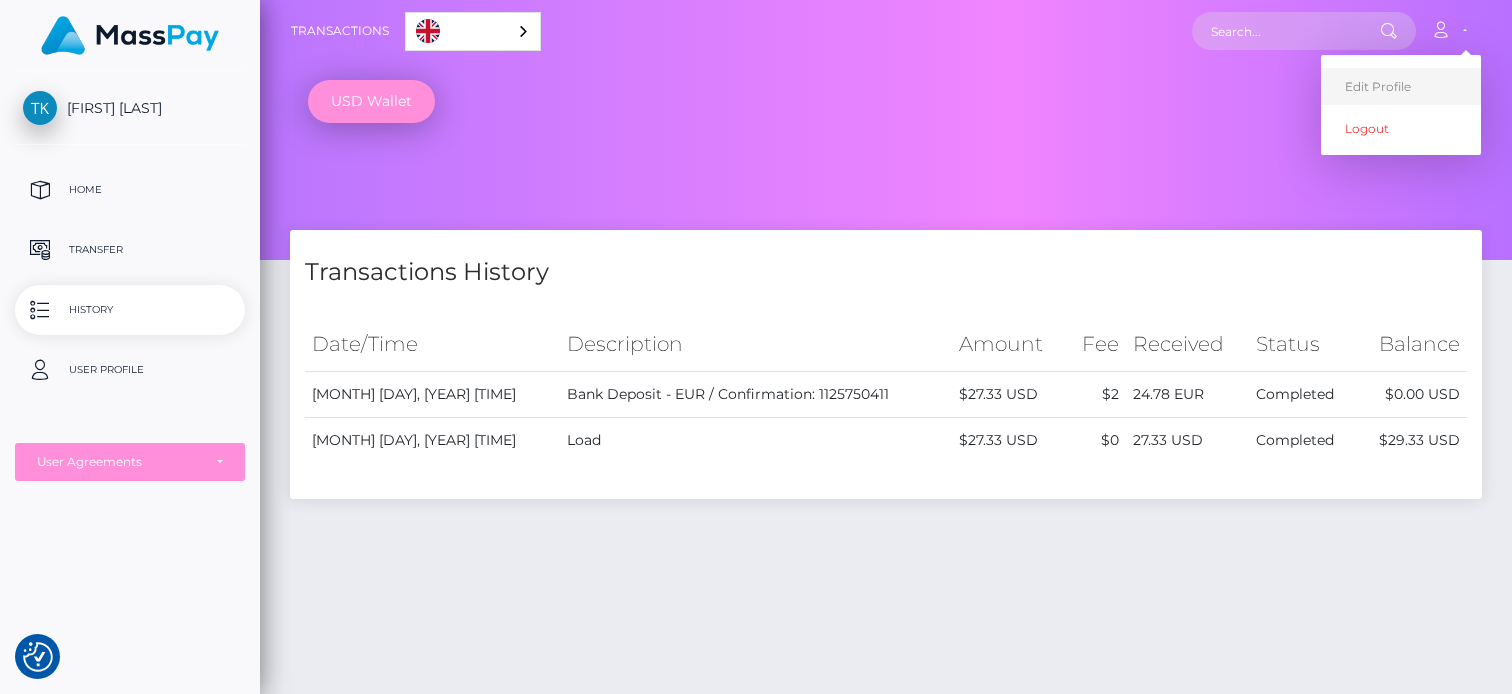 click on "Edit Profile" at bounding box center (1401, 86) 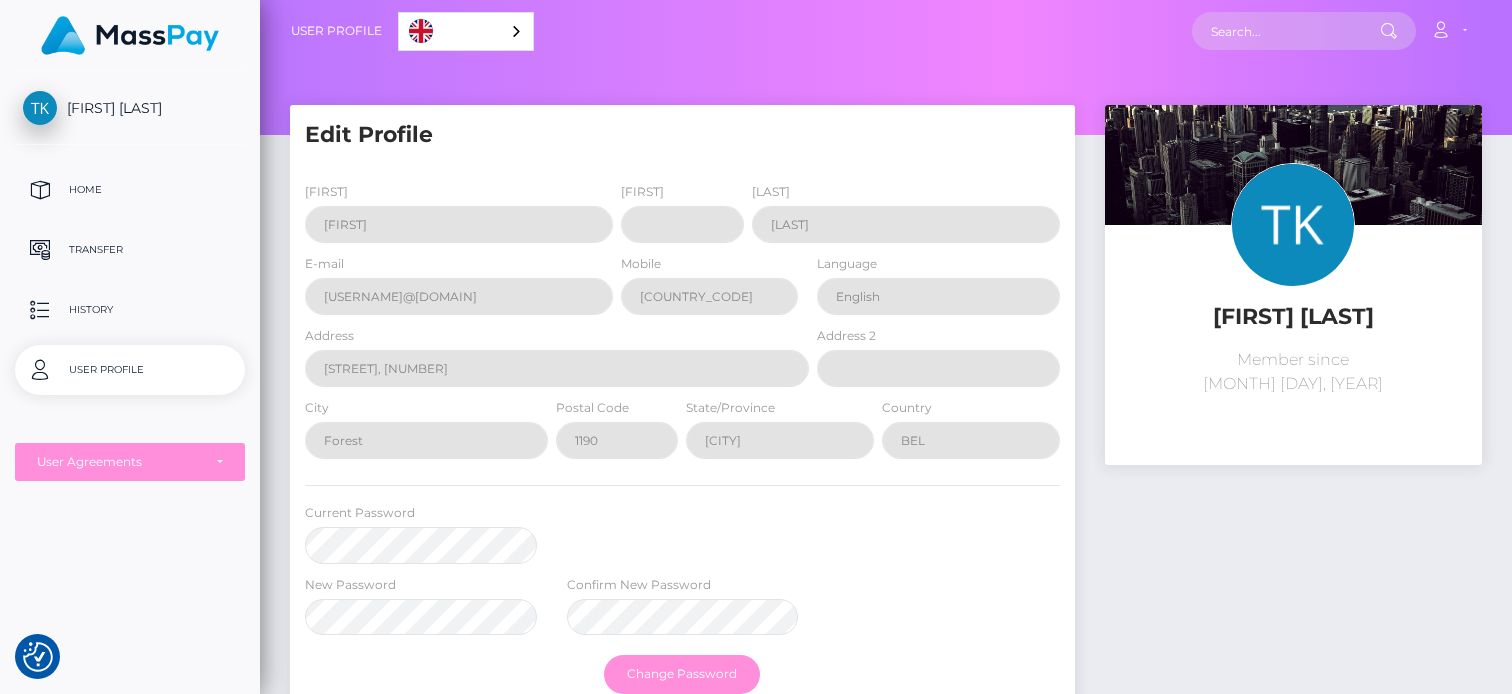 scroll, scrollTop: 0, scrollLeft: 0, axis: both 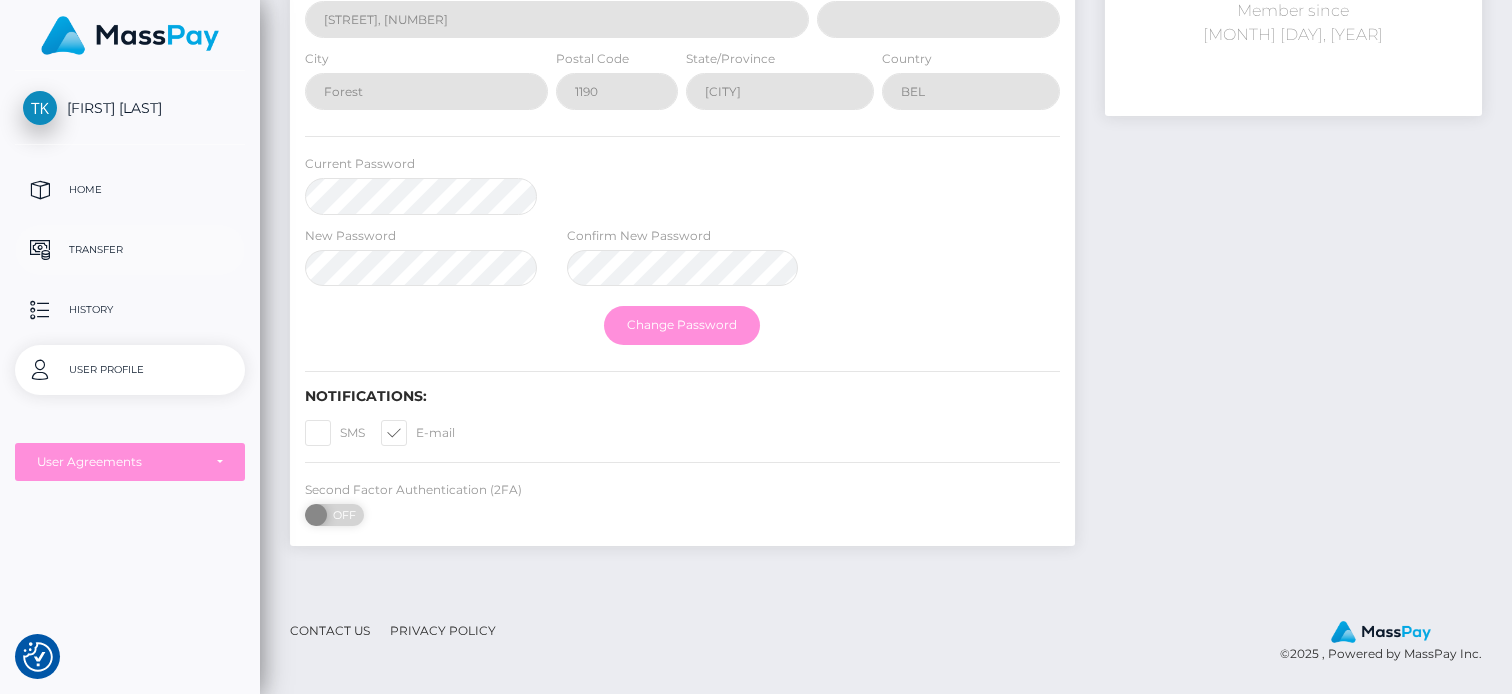 click on "Transfer" at bounding box center (130, 250) 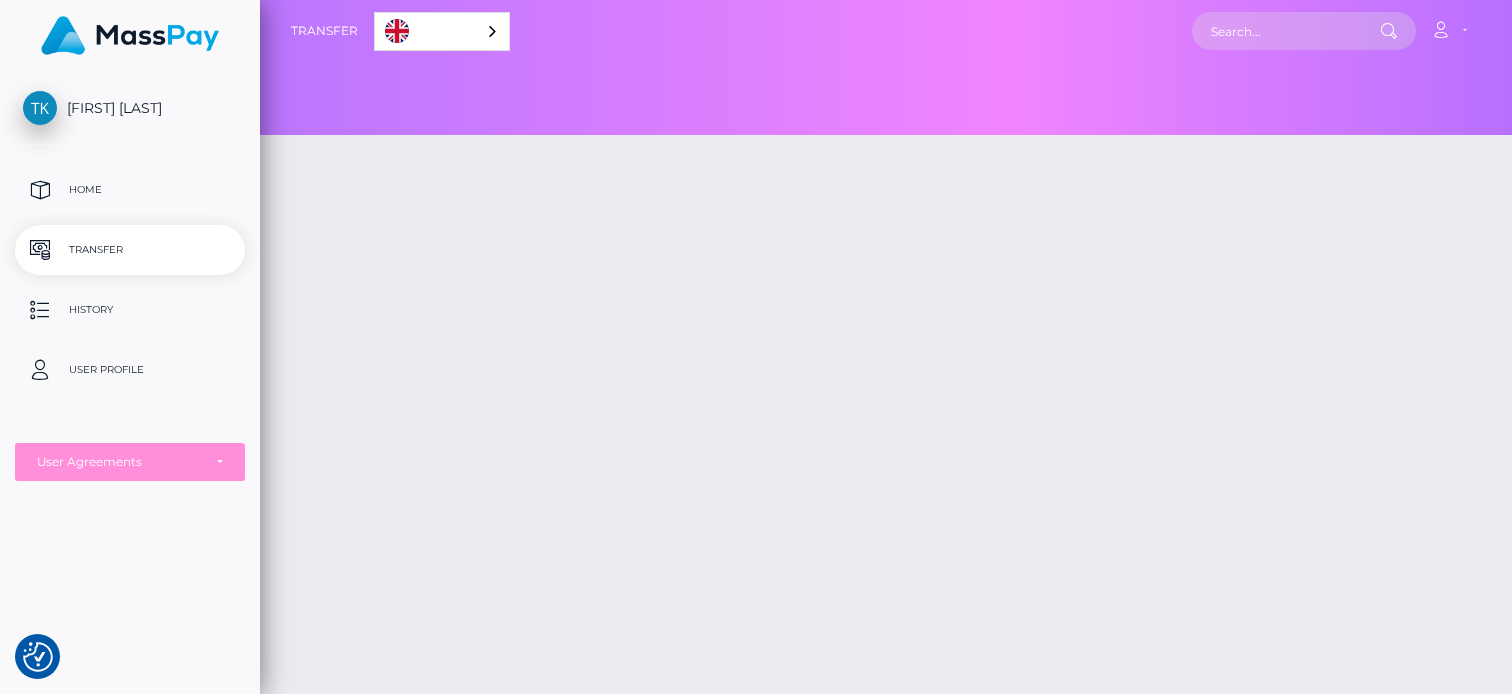 scroll, scrollTop: 0, scrollLeft: 0, axis: both 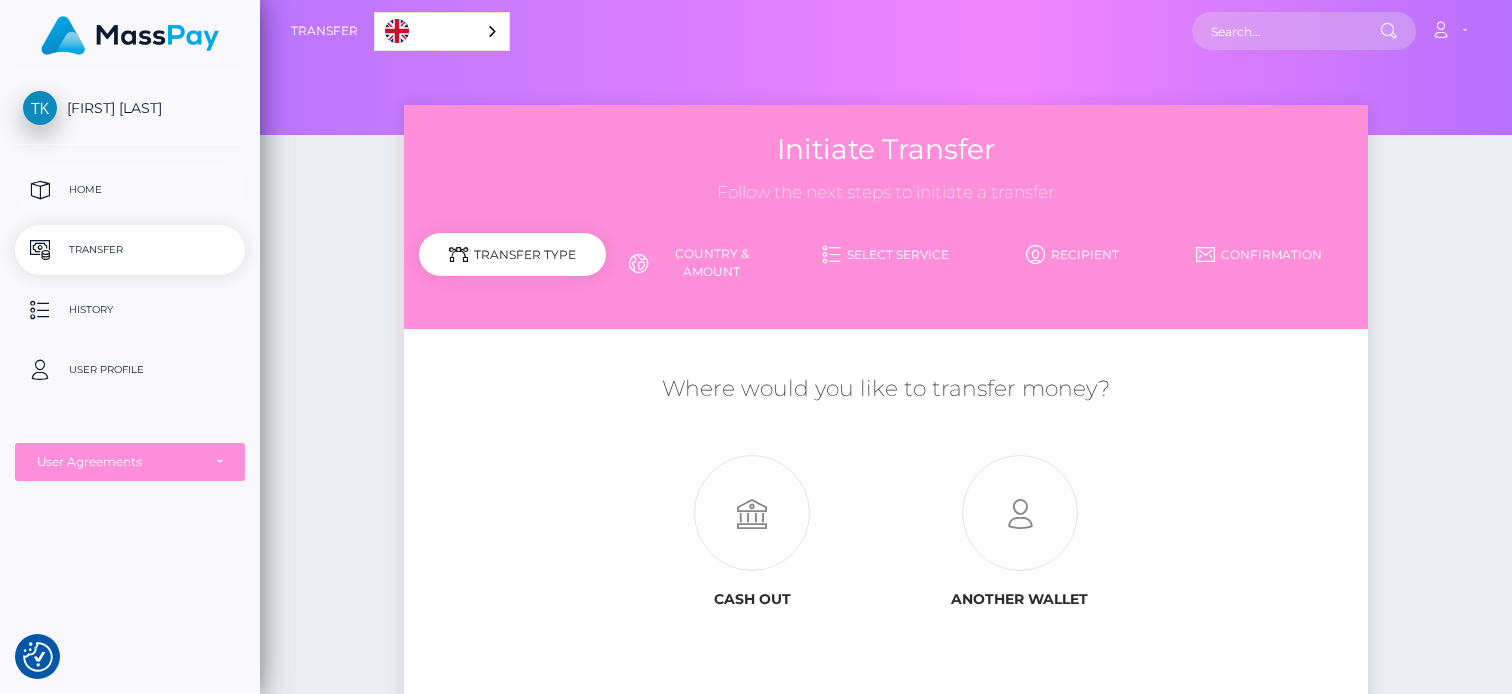 click on "Home" at bounding box center [130, 190] 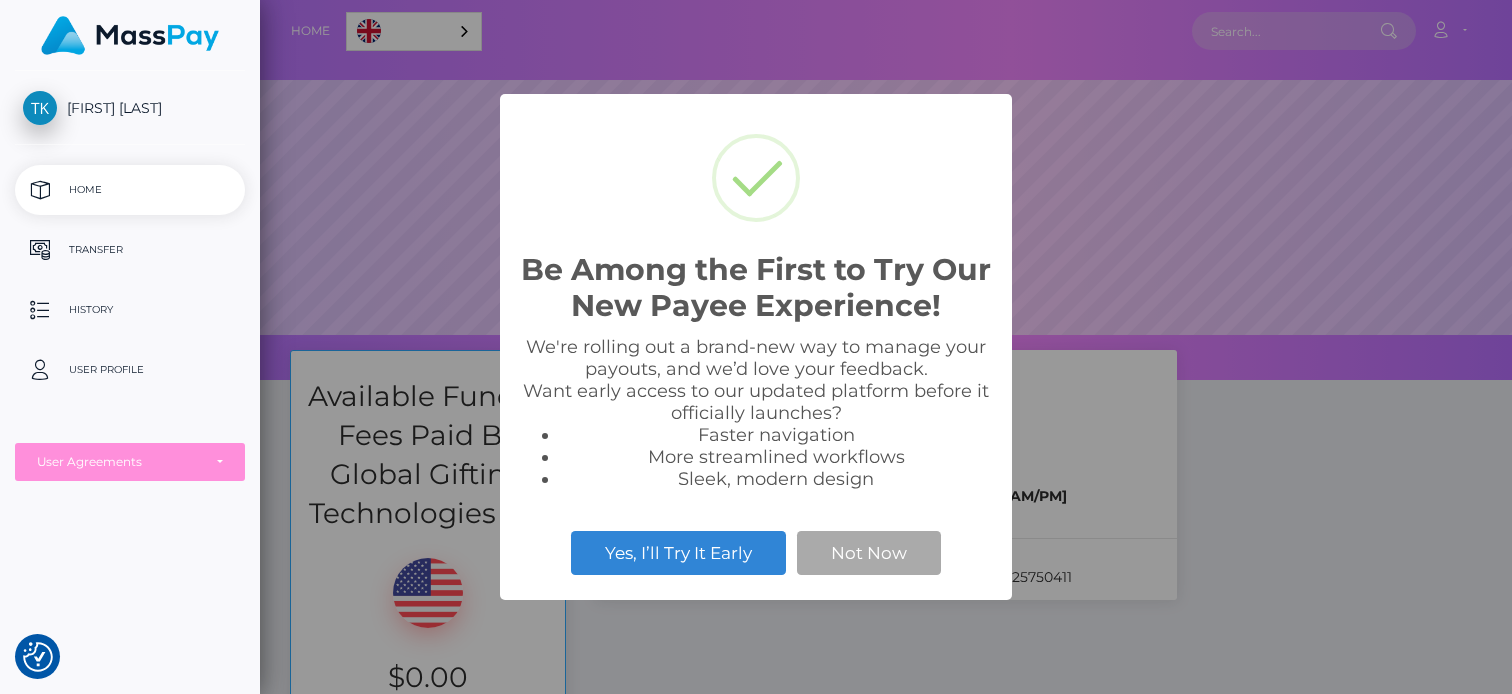 scroll, scrollTop: 0, scrollLeft: 0, axis: both 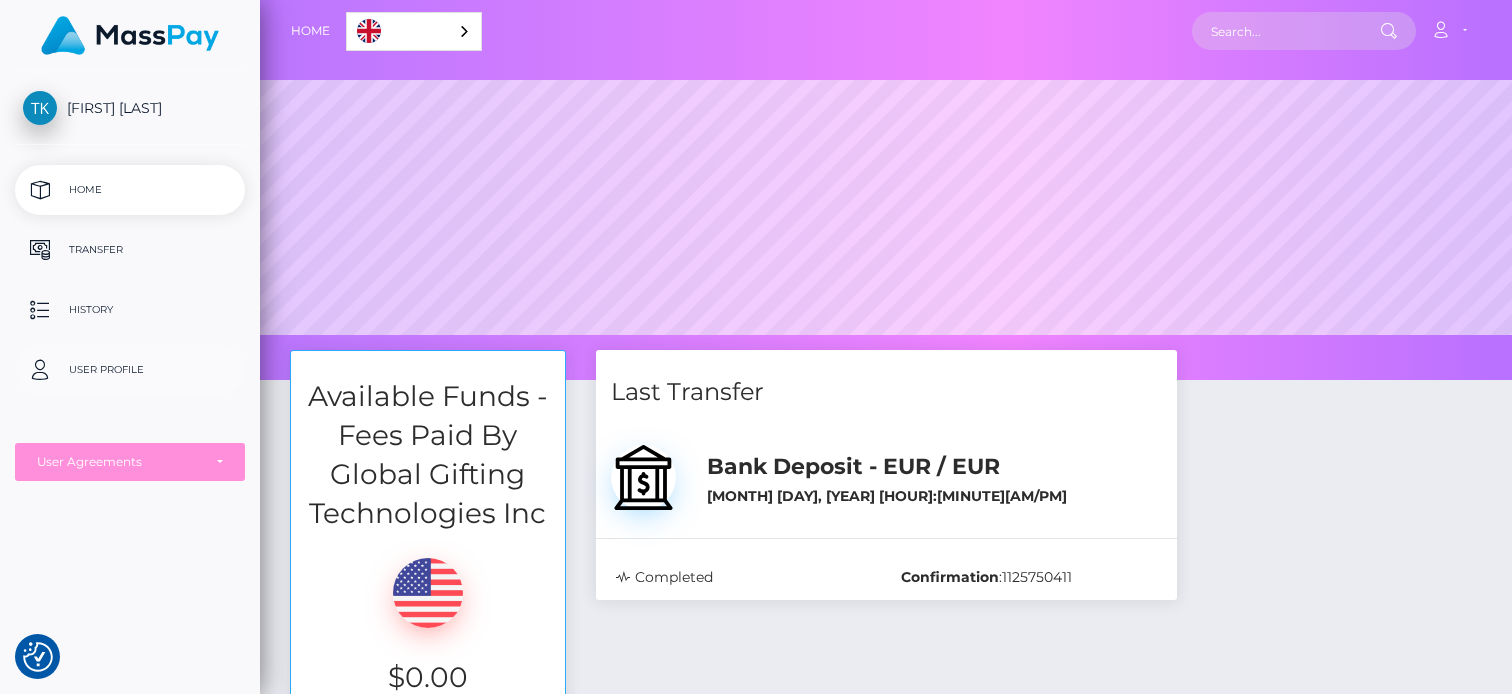 click on "User Profile" at bounding box center [130, 370] 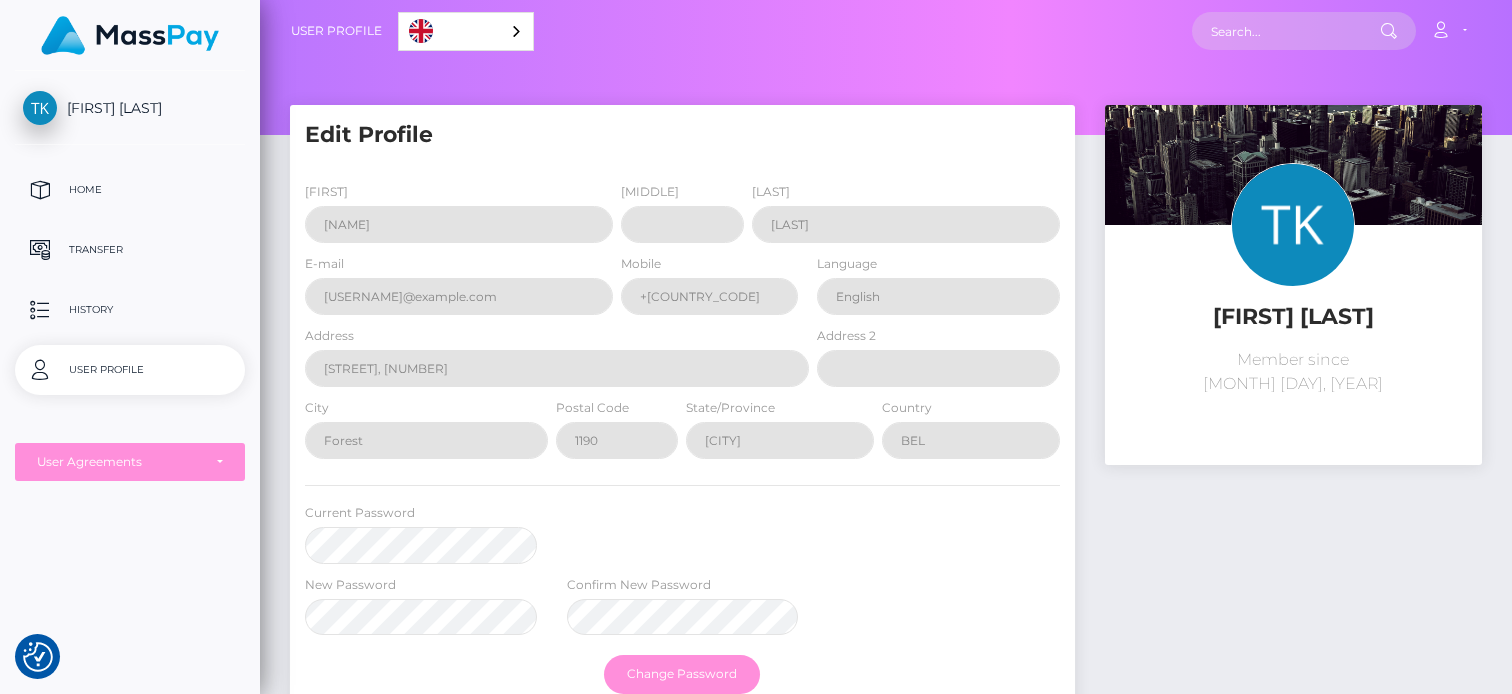 scroll, scrollTop: 0, scrollLeft: 0, axis: both 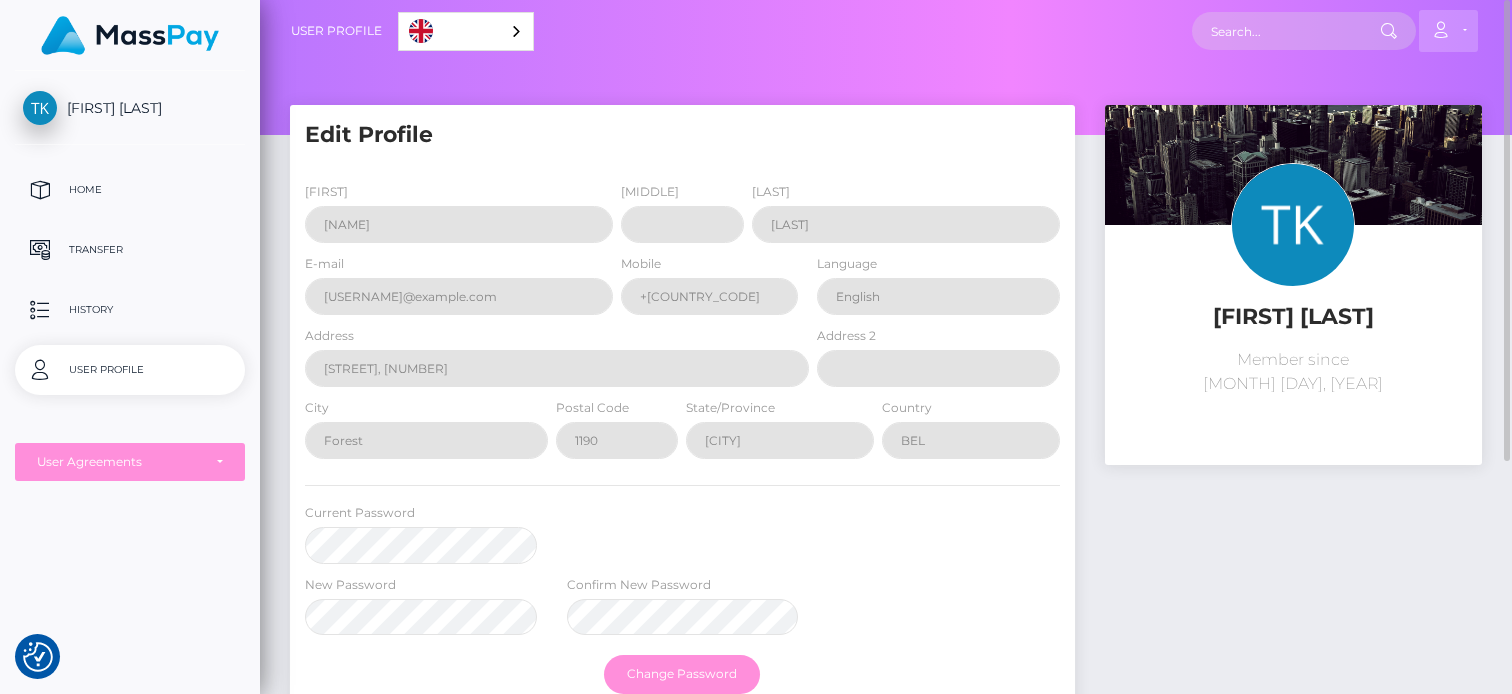 click at bounding box center (1440, 30) 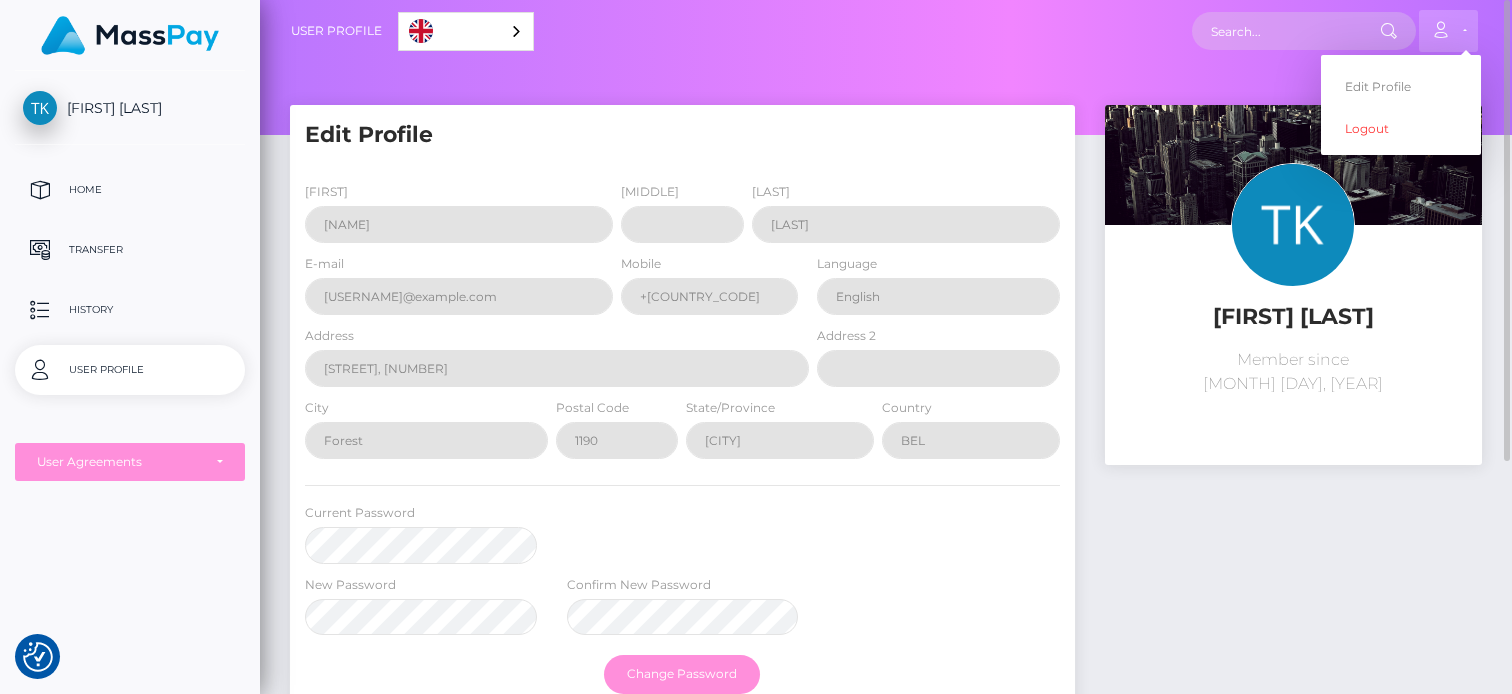 click at bounding box center [1440, 30] 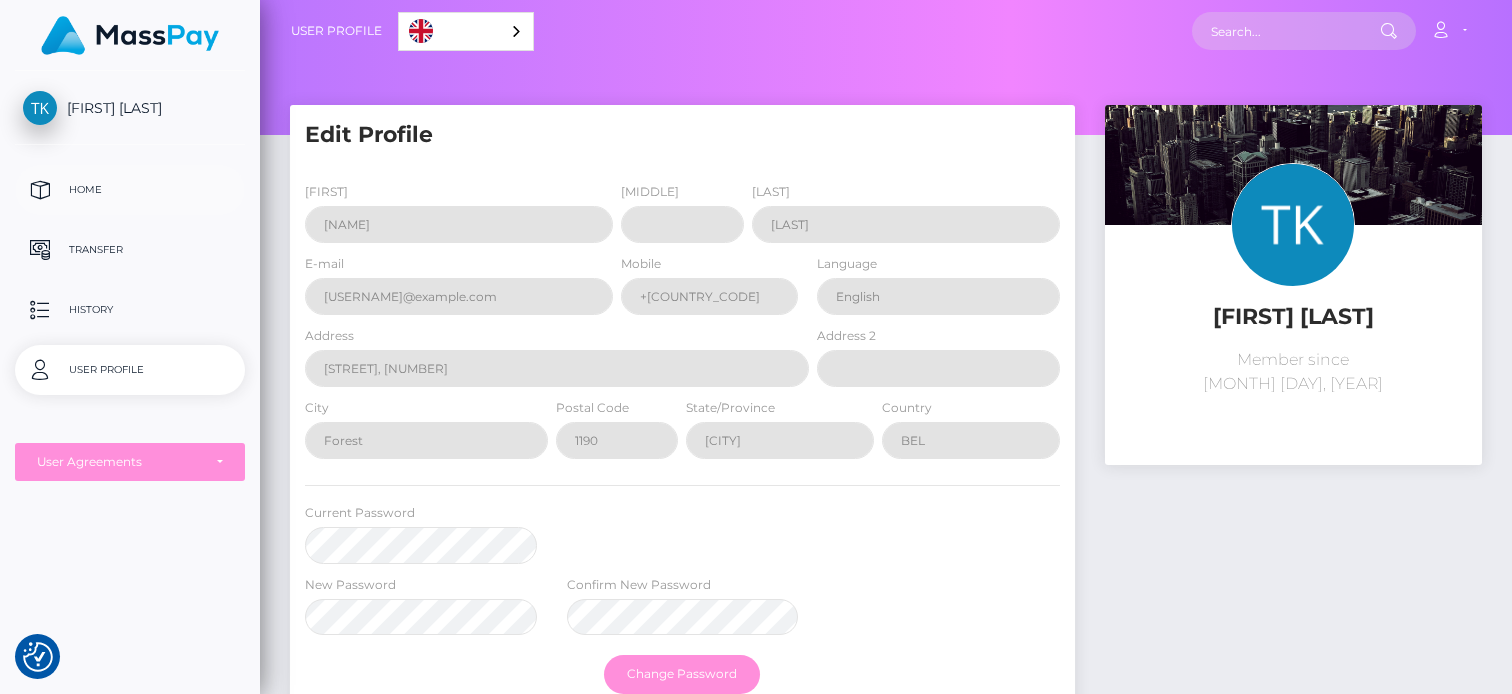 click on "Home" at bounding box center [130, 190] 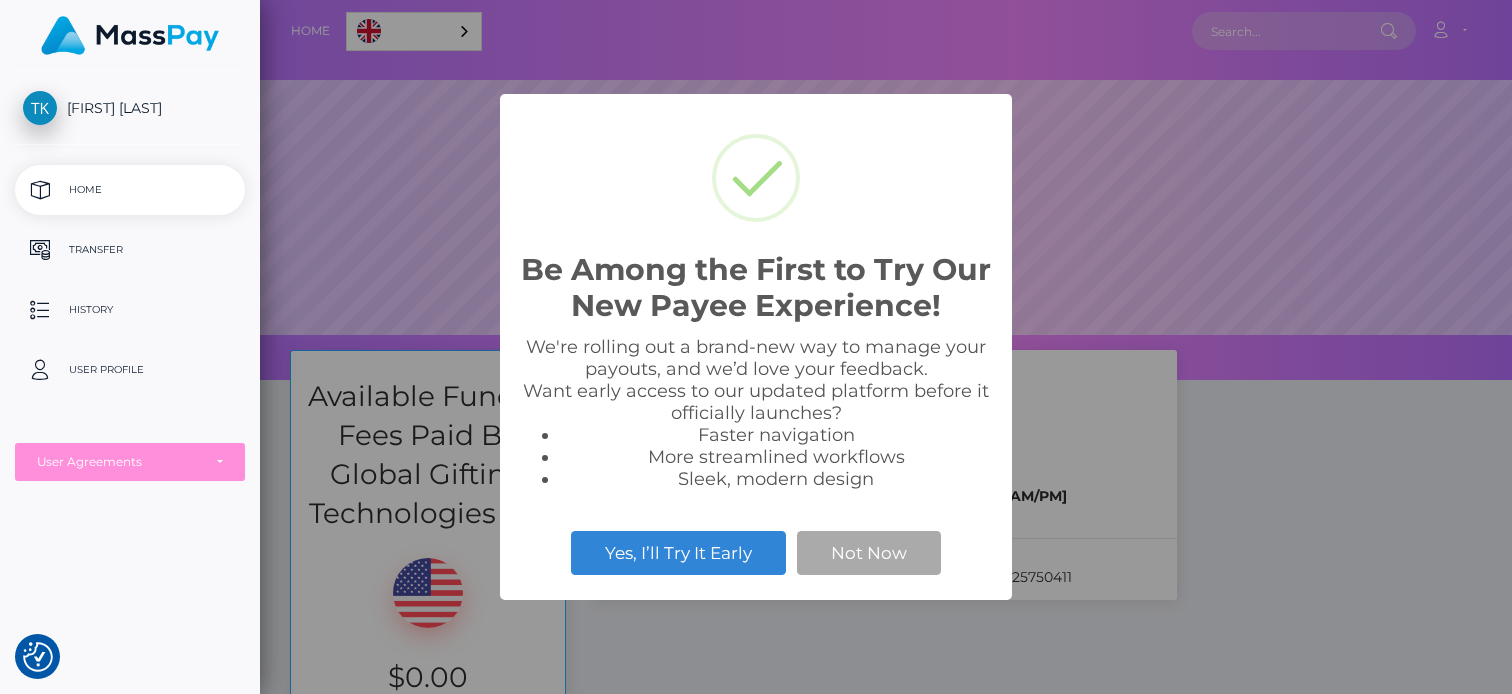 scroll, scrollTop: 0, scrollLeft: 0, axis: both 